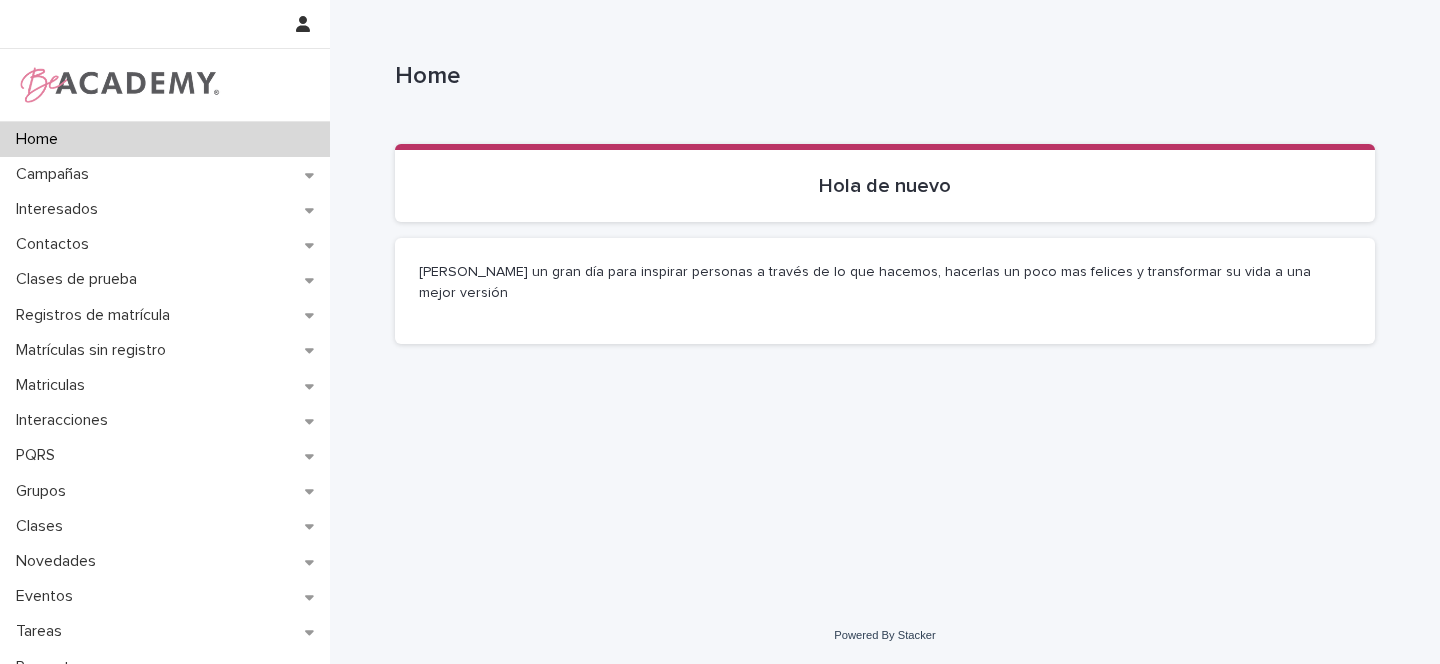 scroll, scrollTop: 0, scrollLeft: 0, axis: both 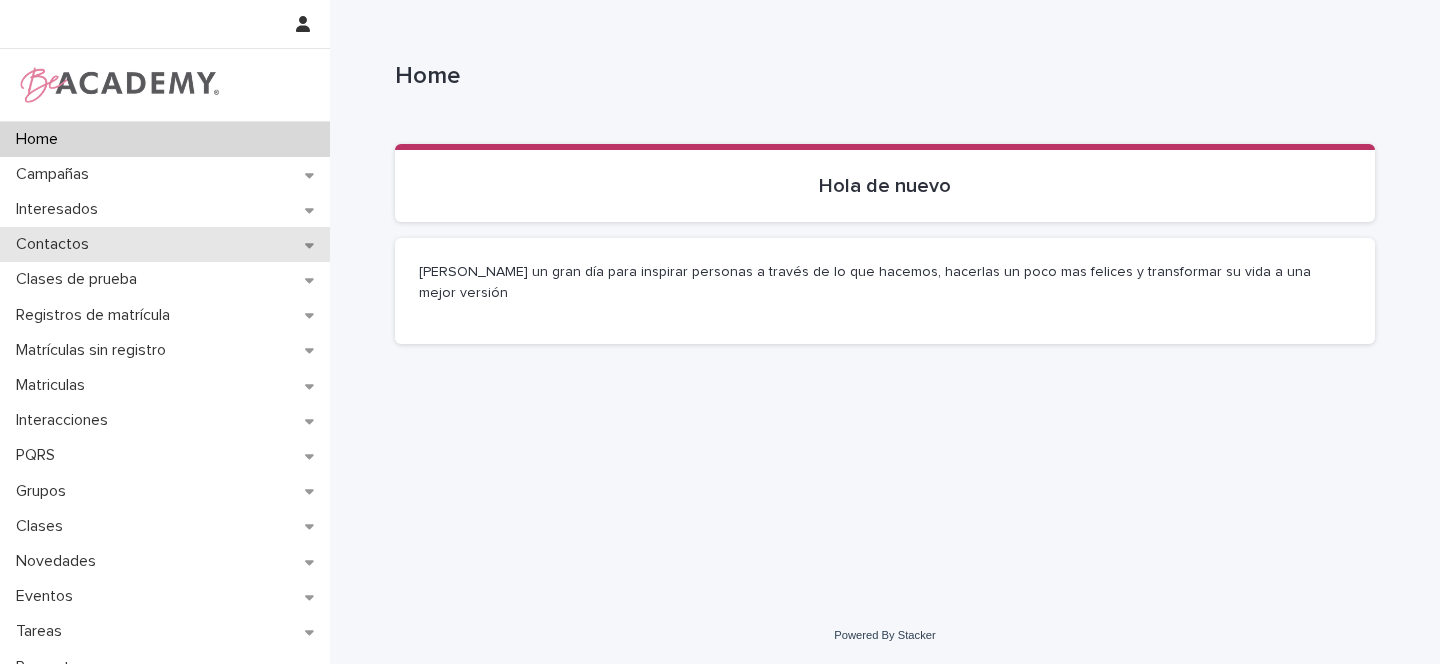 click 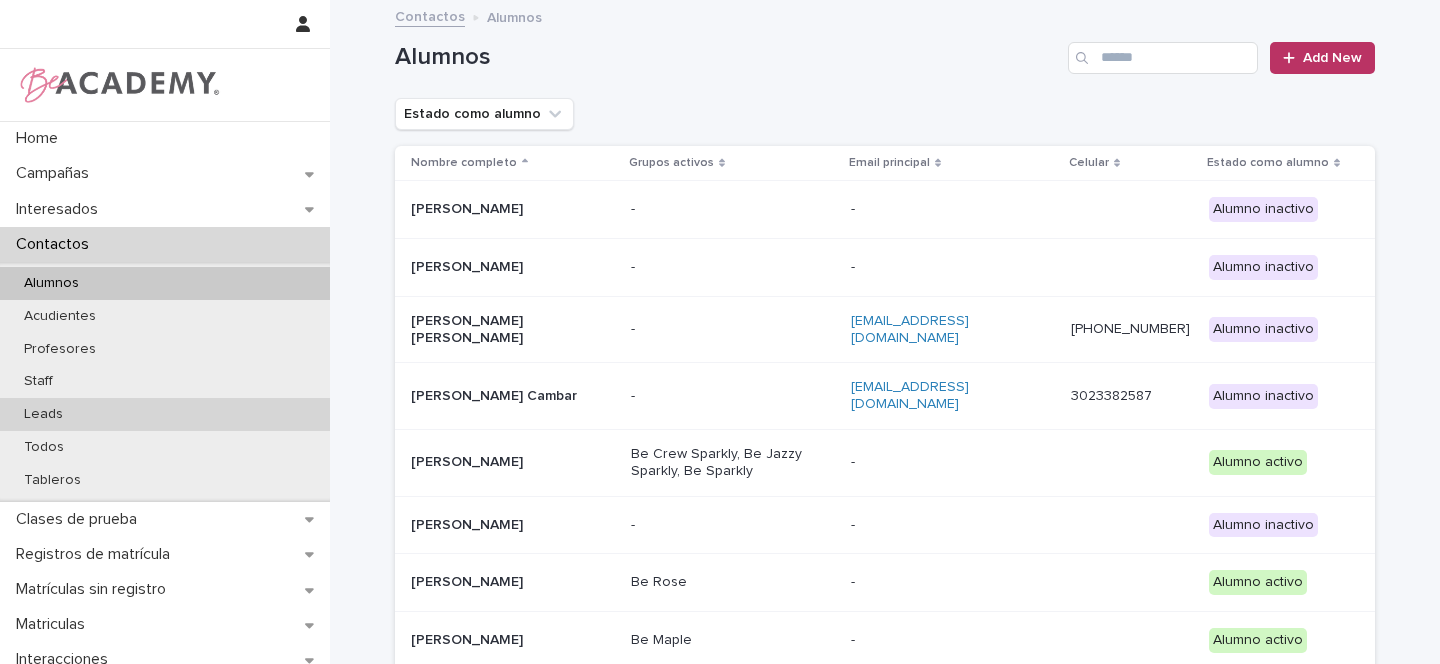 click on "Leads" at bounding box center (43, 414) 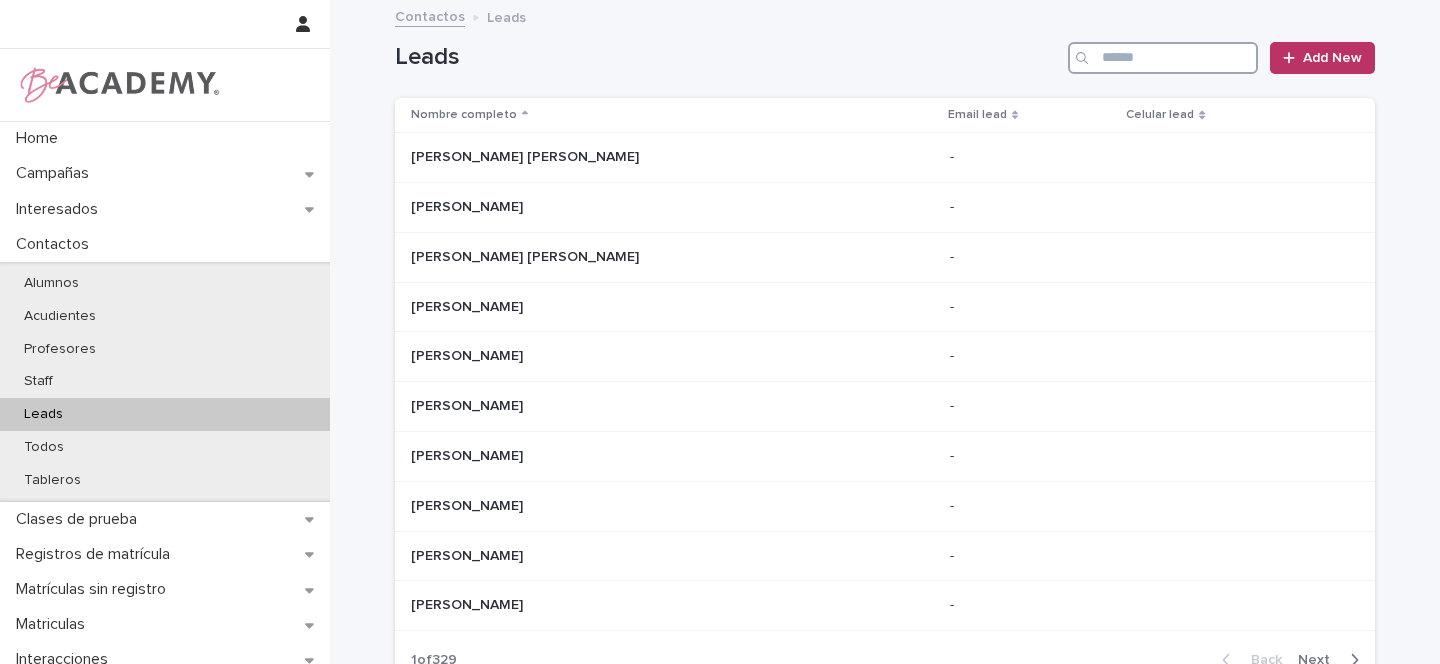 click at bounding box center (1163, 58) 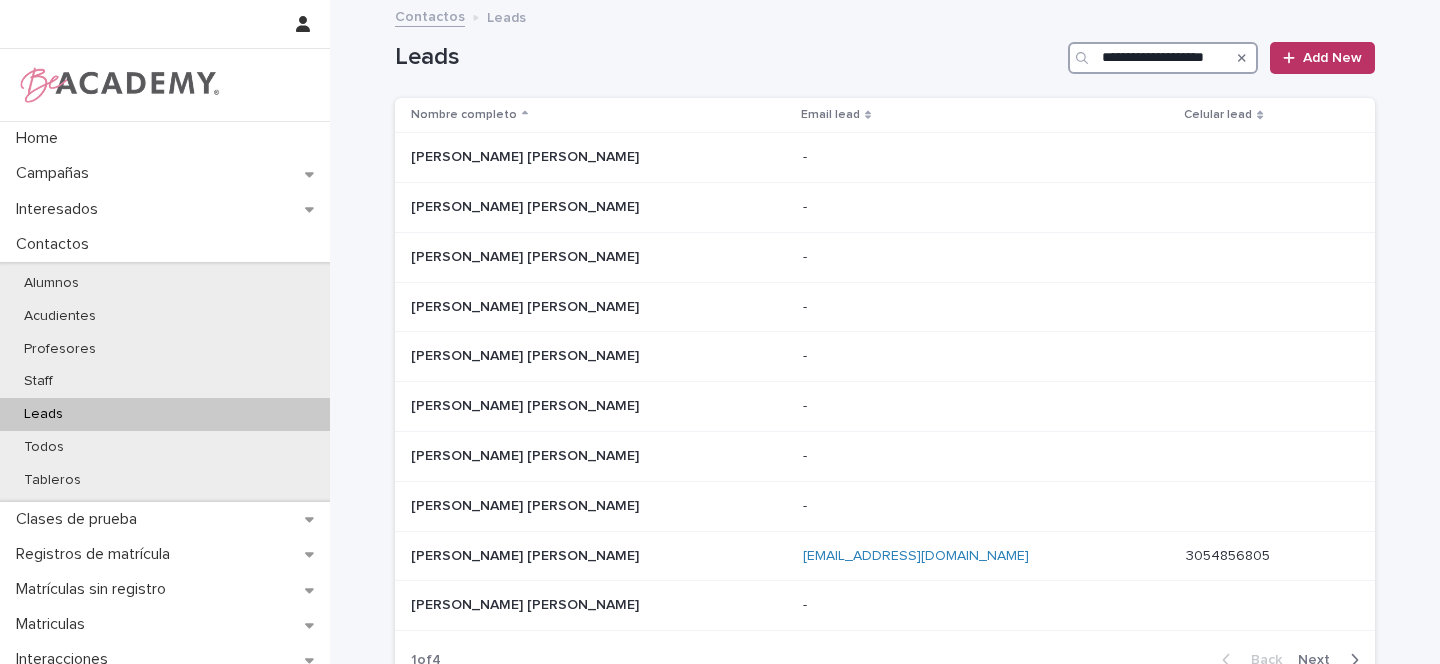 scroll, scrollTop: 0, scrollLeft: 7, axis: horizontal 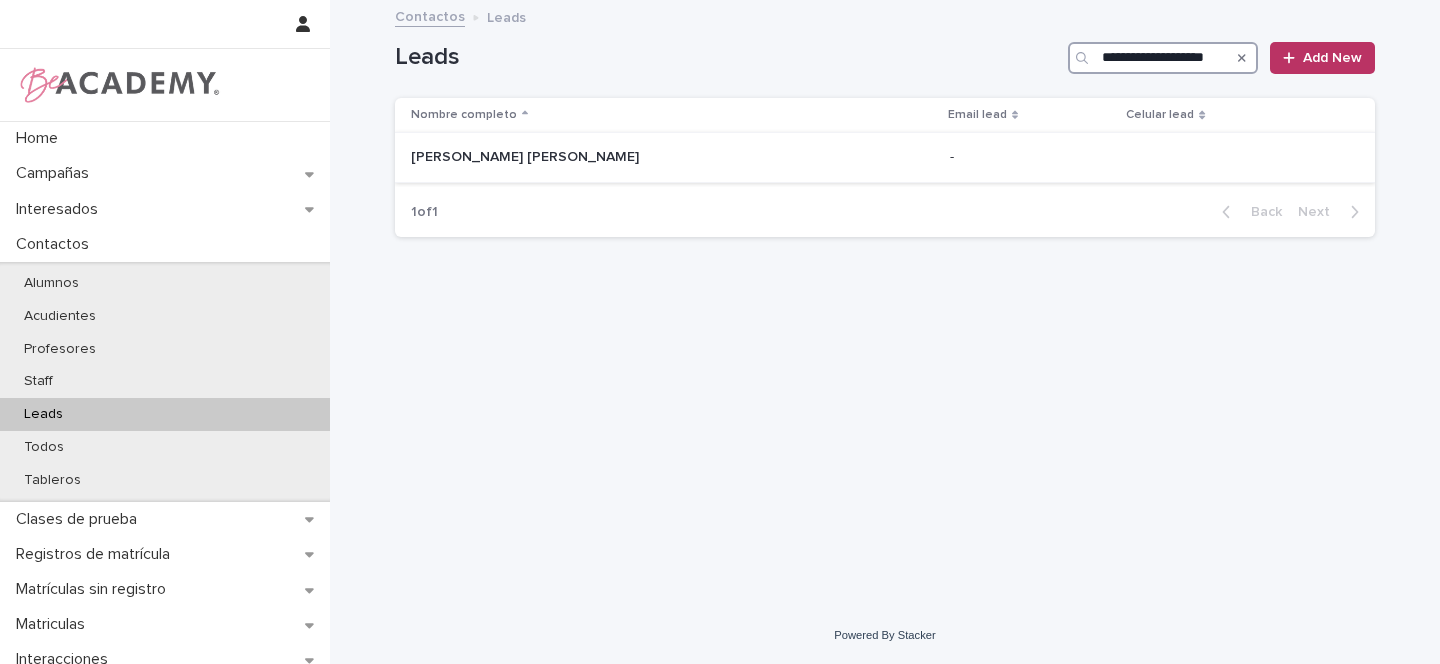 type on "**********" 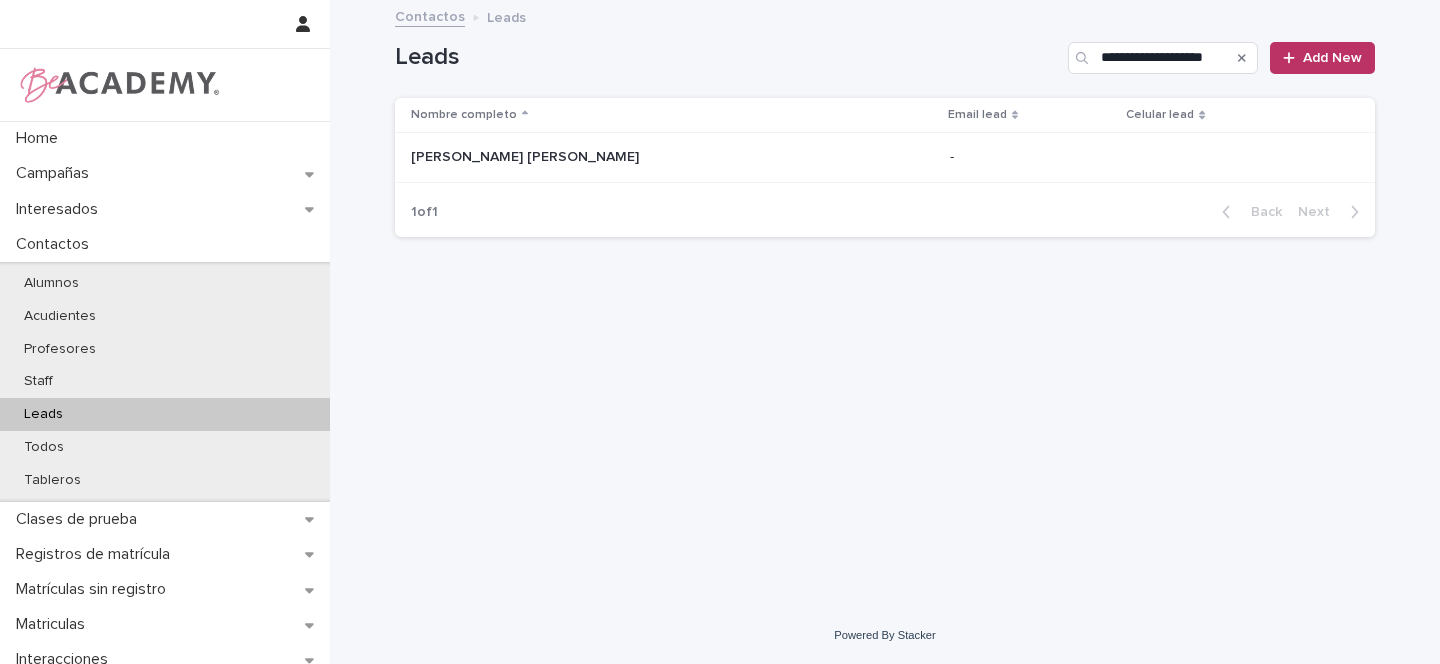 scroll, scrollTop: 0, scrollLeft: 0, axis: both 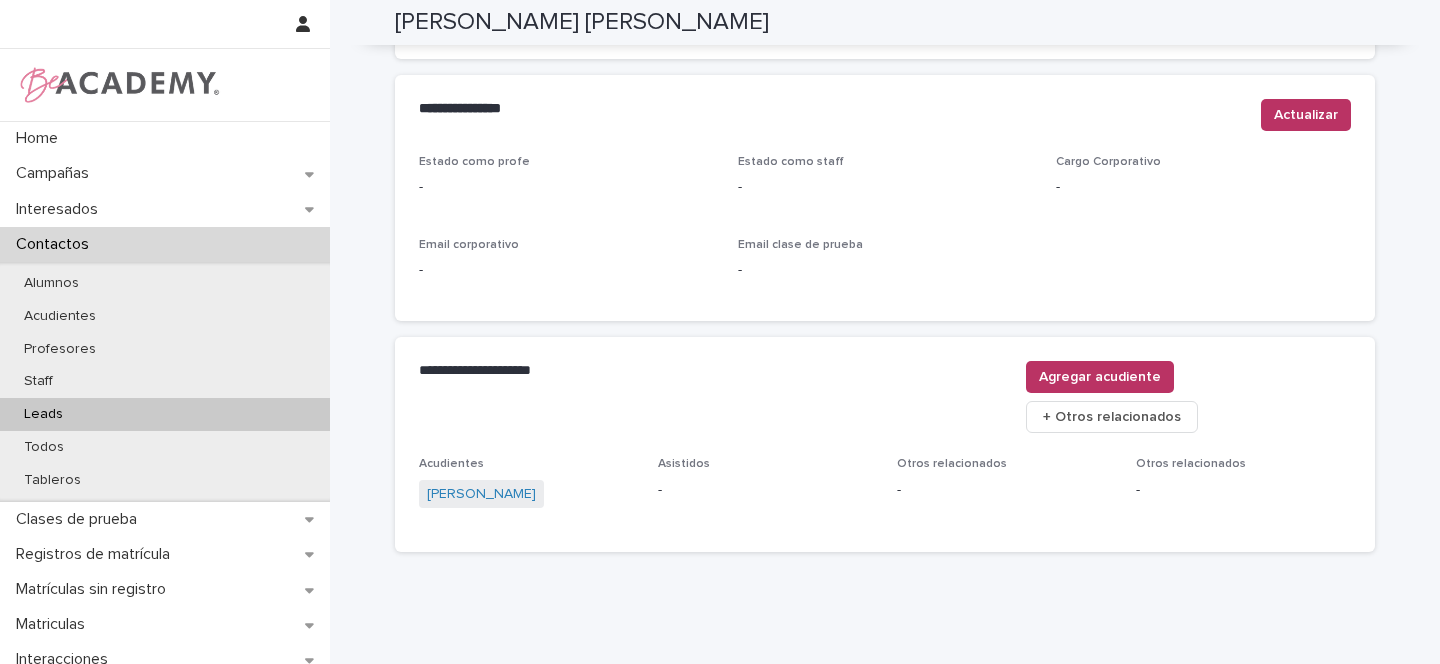 click on "[PERSON_NAME]" at bounding box center [481, 494] 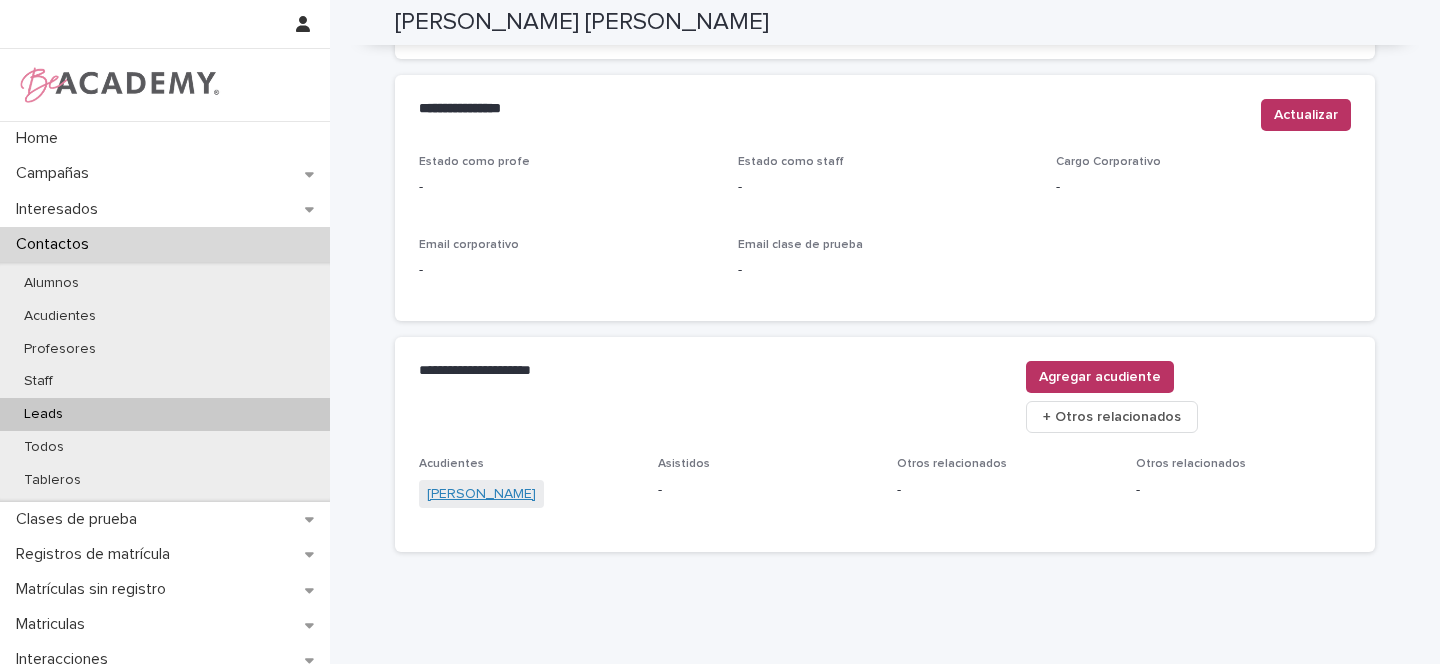 click on "[PERSON_NAME]" at bounding box center (481, 494) 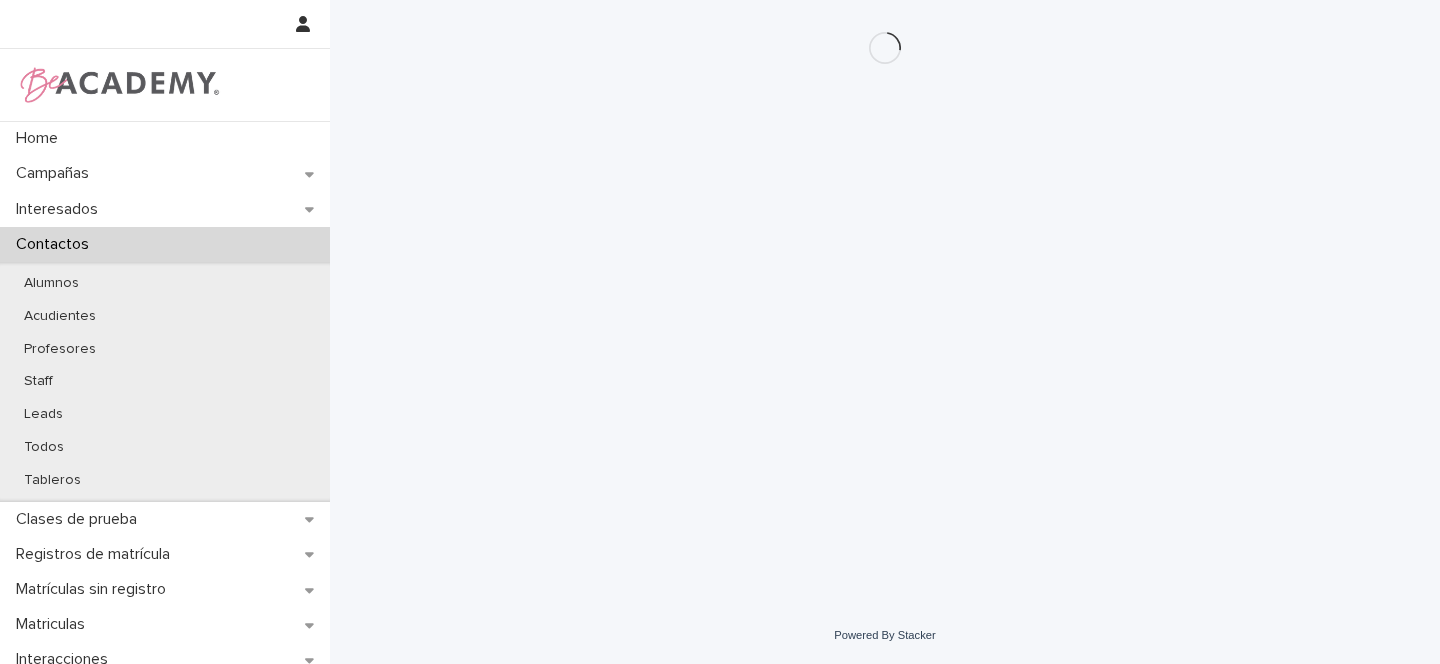 scroll, scrollTop: 0, scrollLeft: 0, axis: both 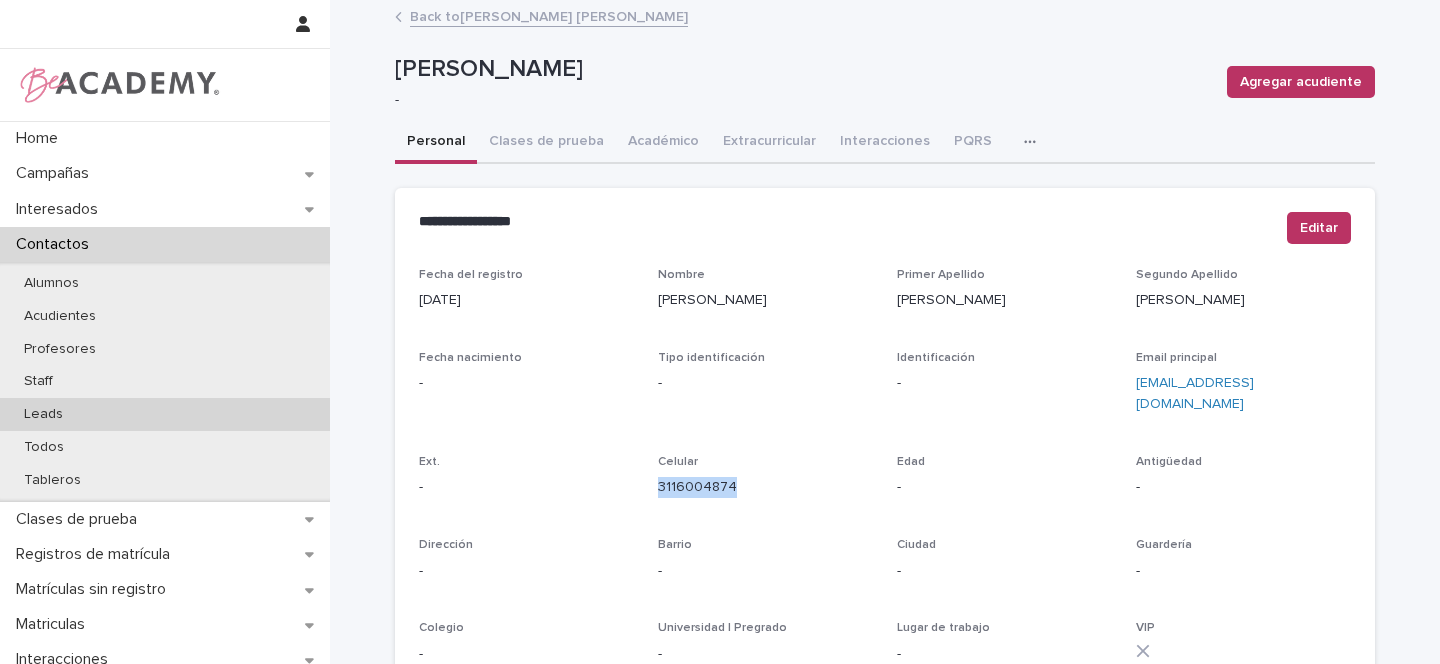 click on "Leads" at bounding box center (165, 414) 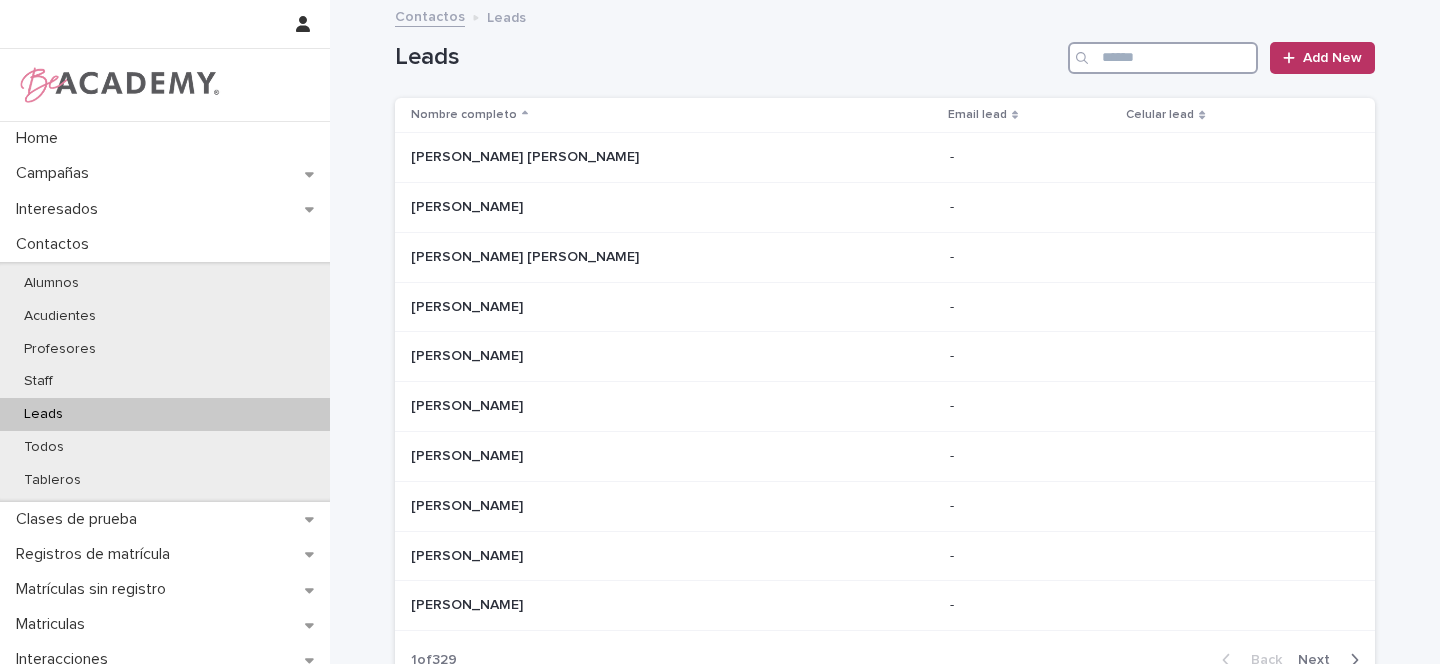 click at bounding box center [1163, 58] 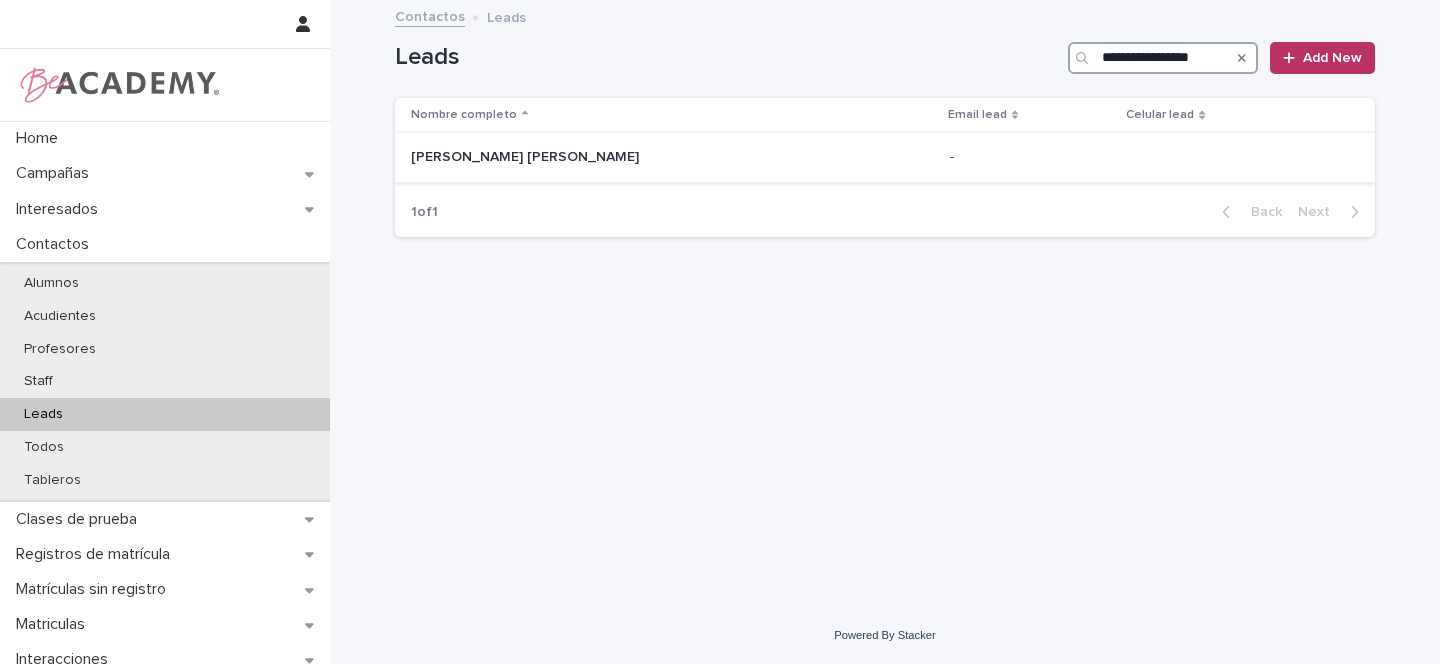type on "**********" 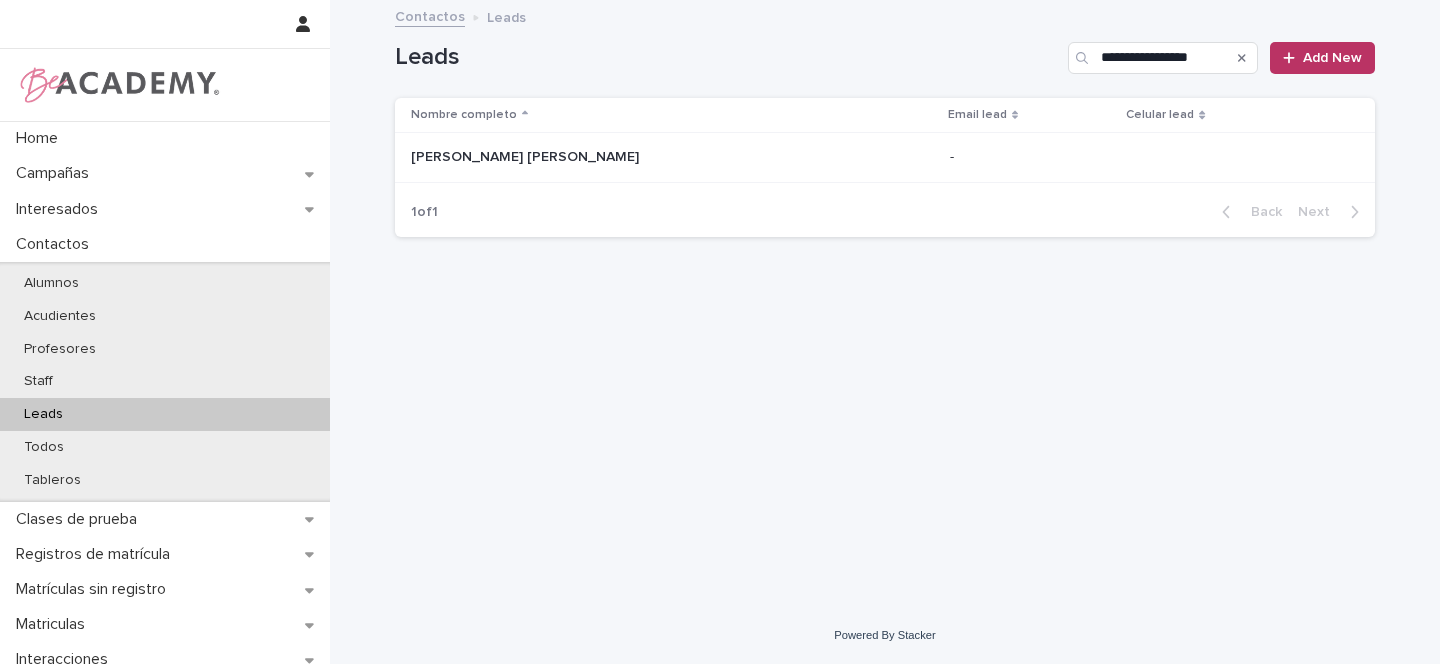 click on "[PERSON_NAME] [PERSON_NAME]" at bounding box center [577, 157] 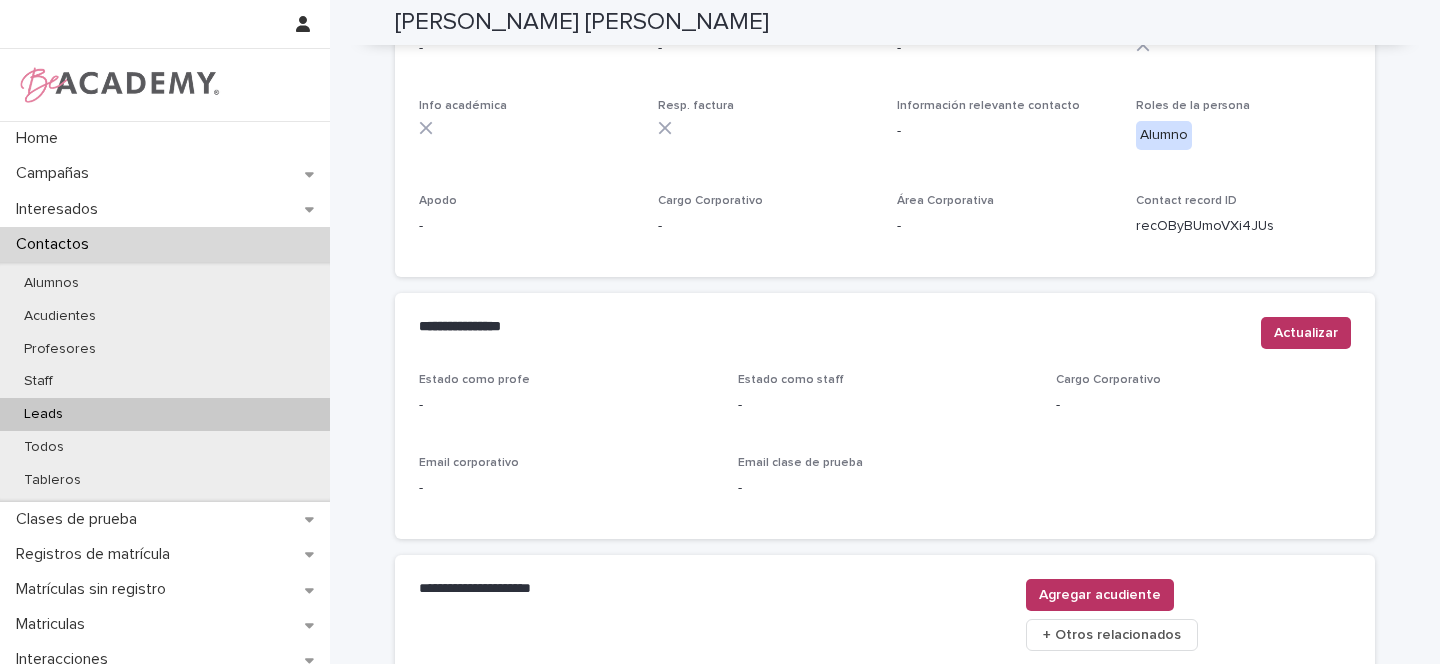 scroll, scrollTop: 824, scrollLeft: 0, axis: vertical 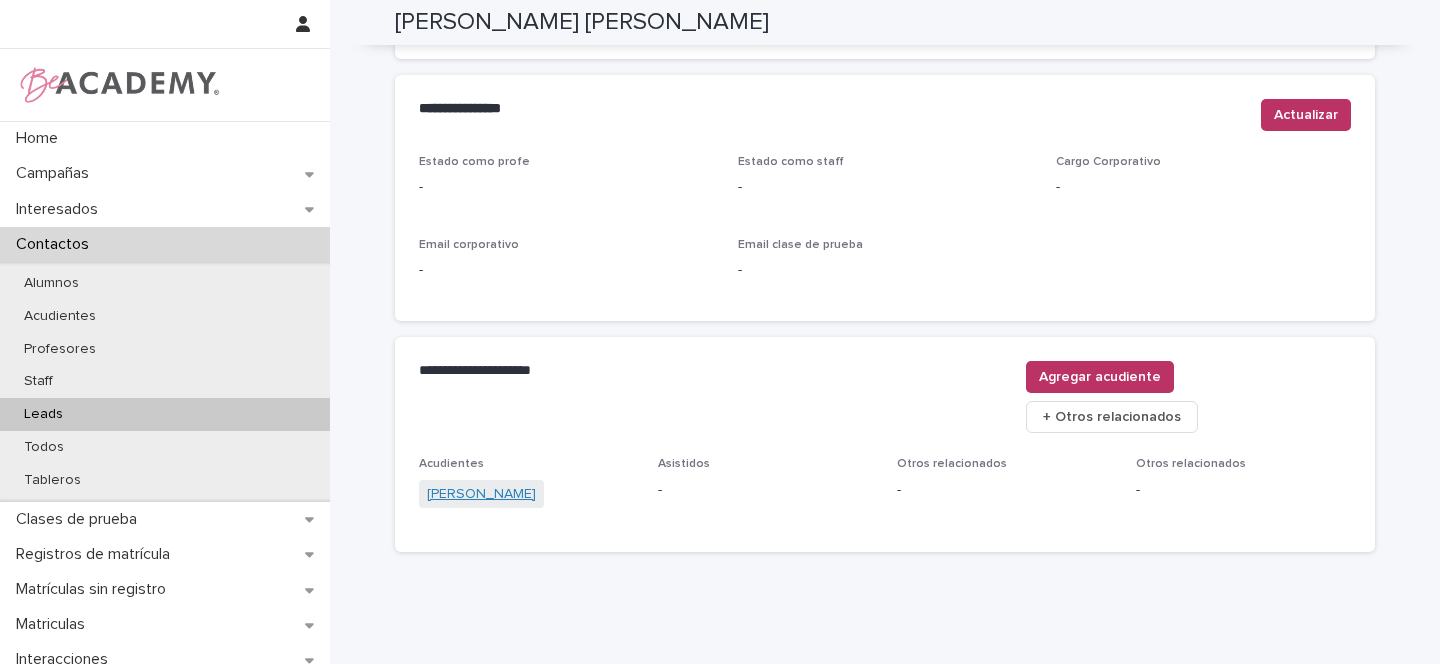 click on "[PERSON_NAME]" at bounding box center [481, 494] 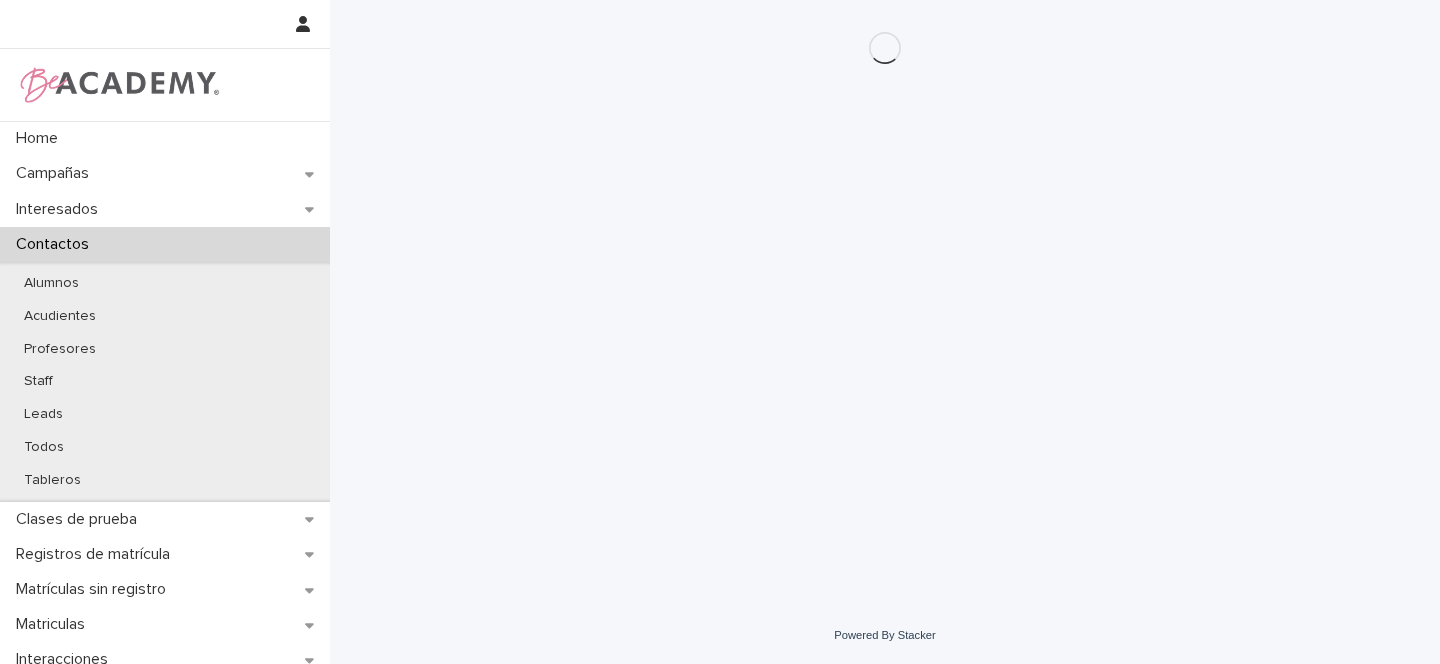 scroll, scrollTop: 0, scrollLeft: 0, axis: both 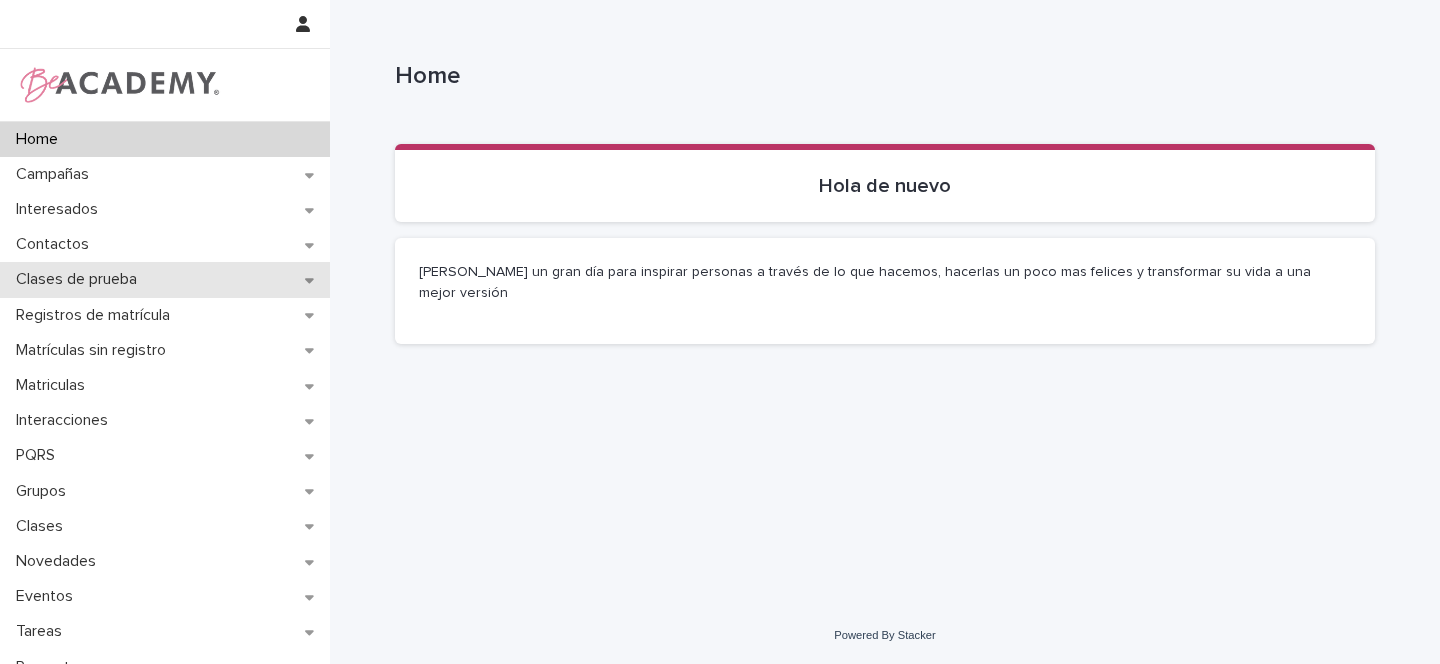 click 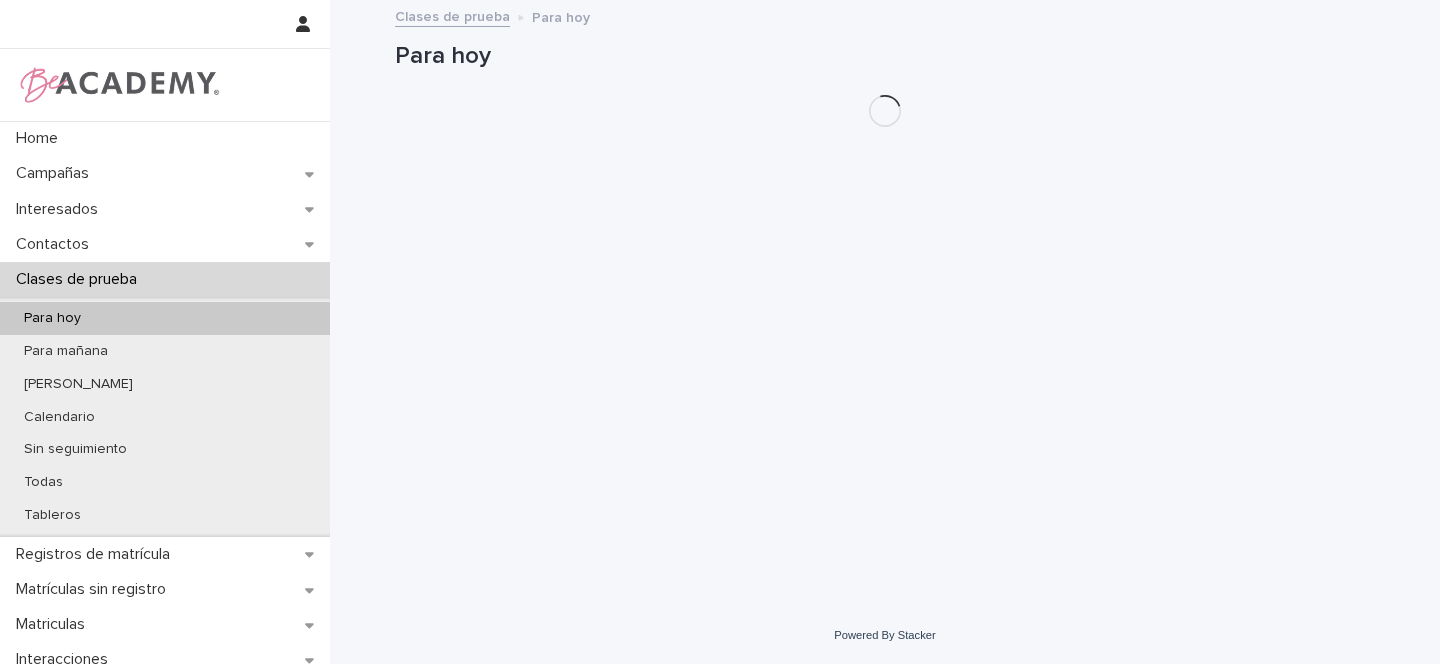 click on "Para hoy" at bounding box center (165, 318) 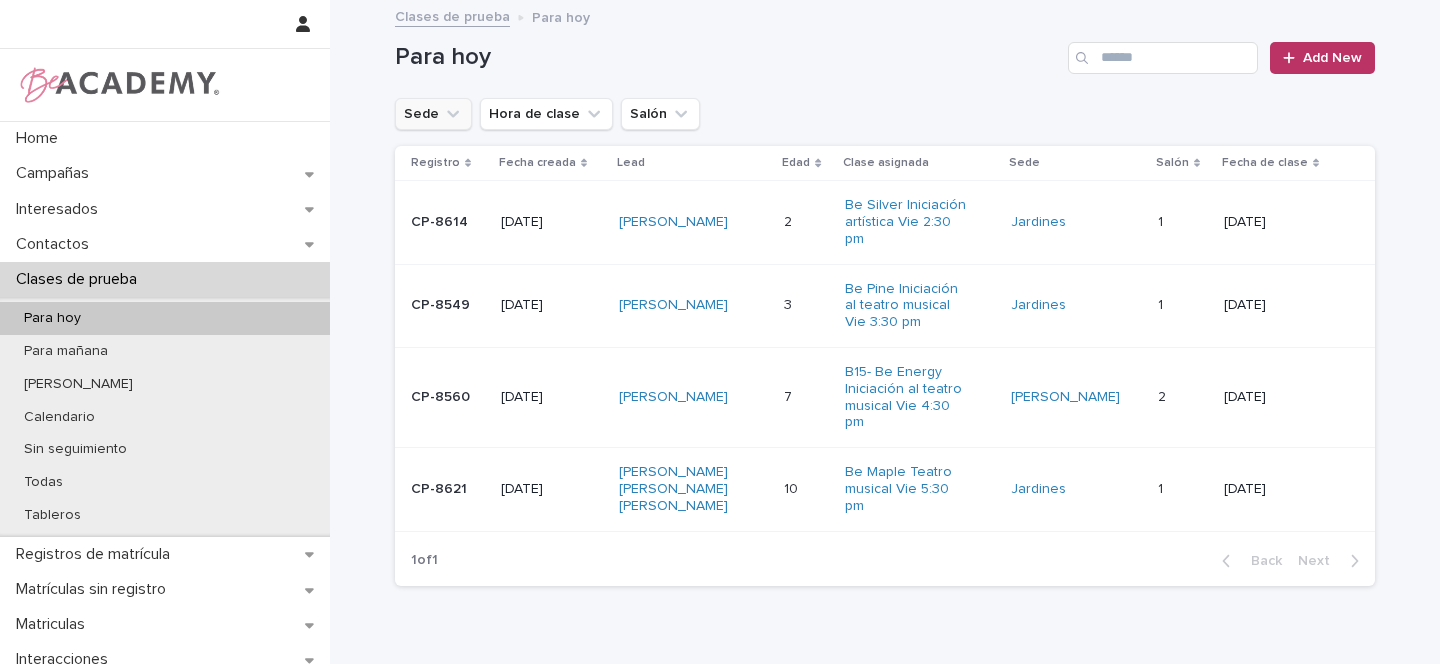 click 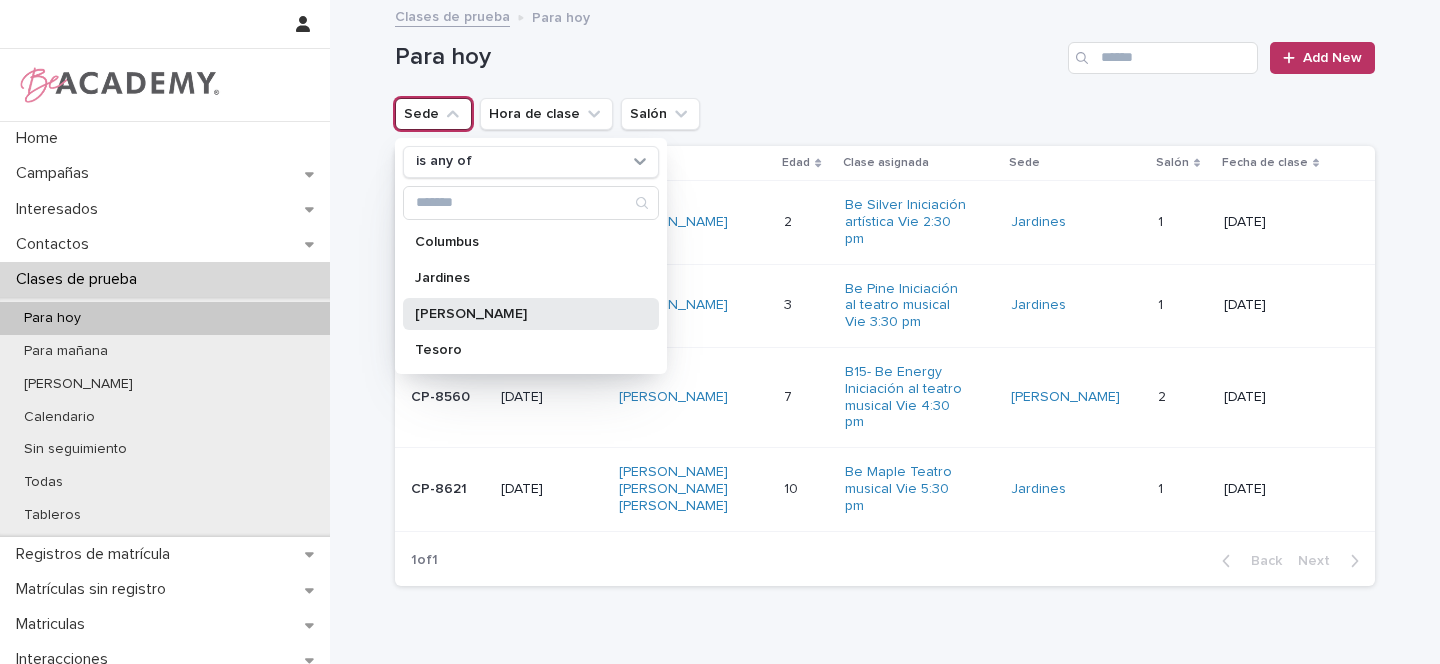 click on "Rosales" at bounding box center [521, 314] 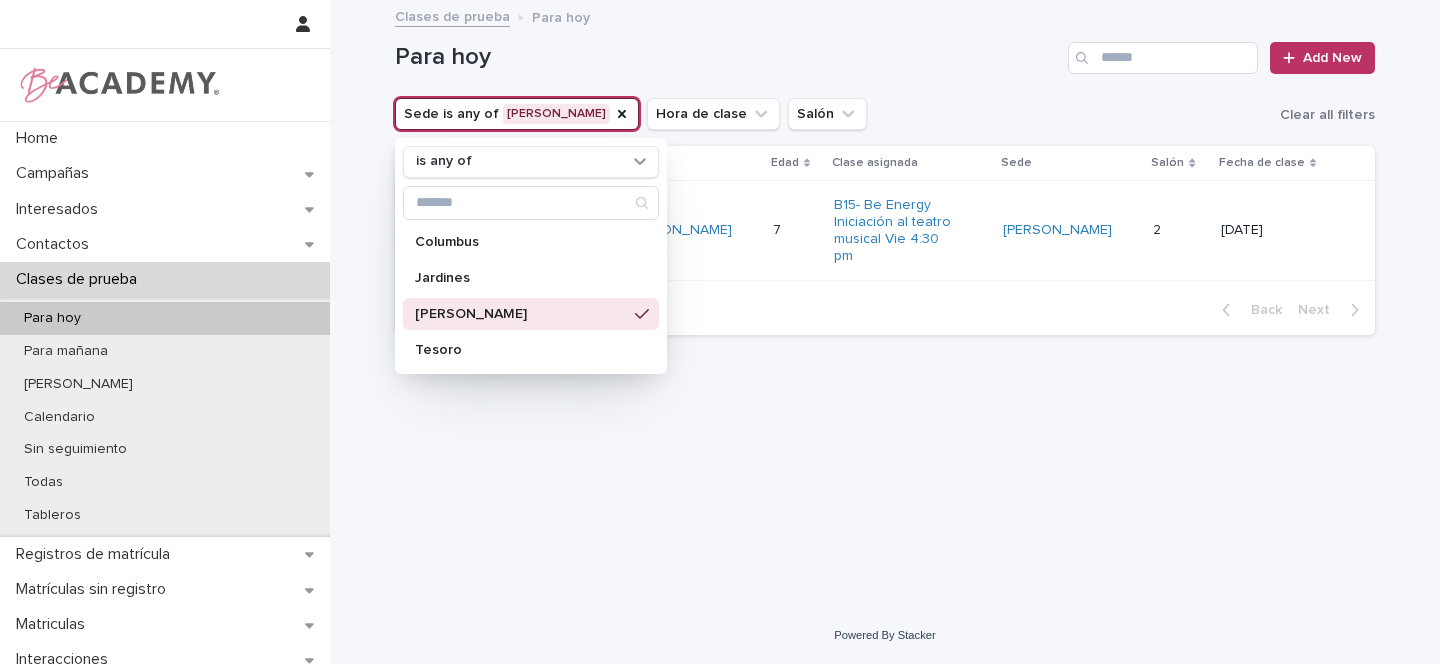 click on "Para hoy Add New" at bounding box center [885, 50] 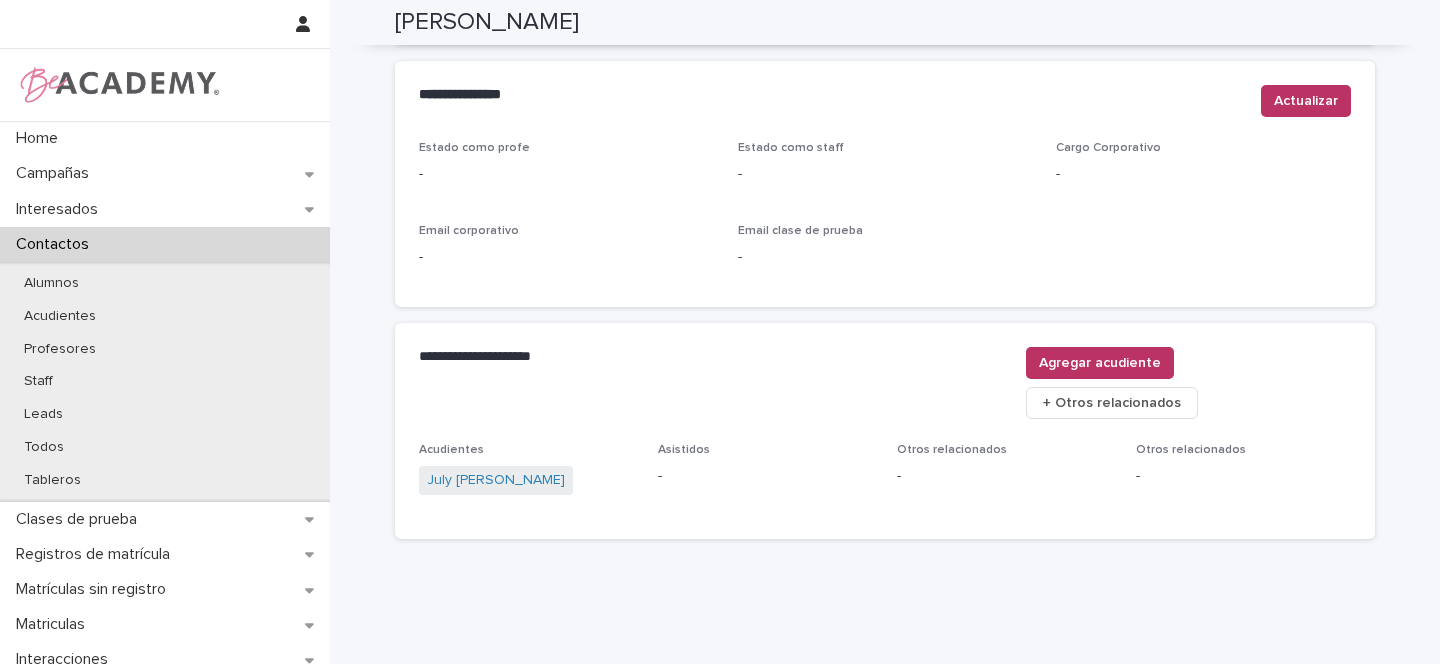 scroll, scrollTop: 824, scrollLeft: 0, axis: vertical 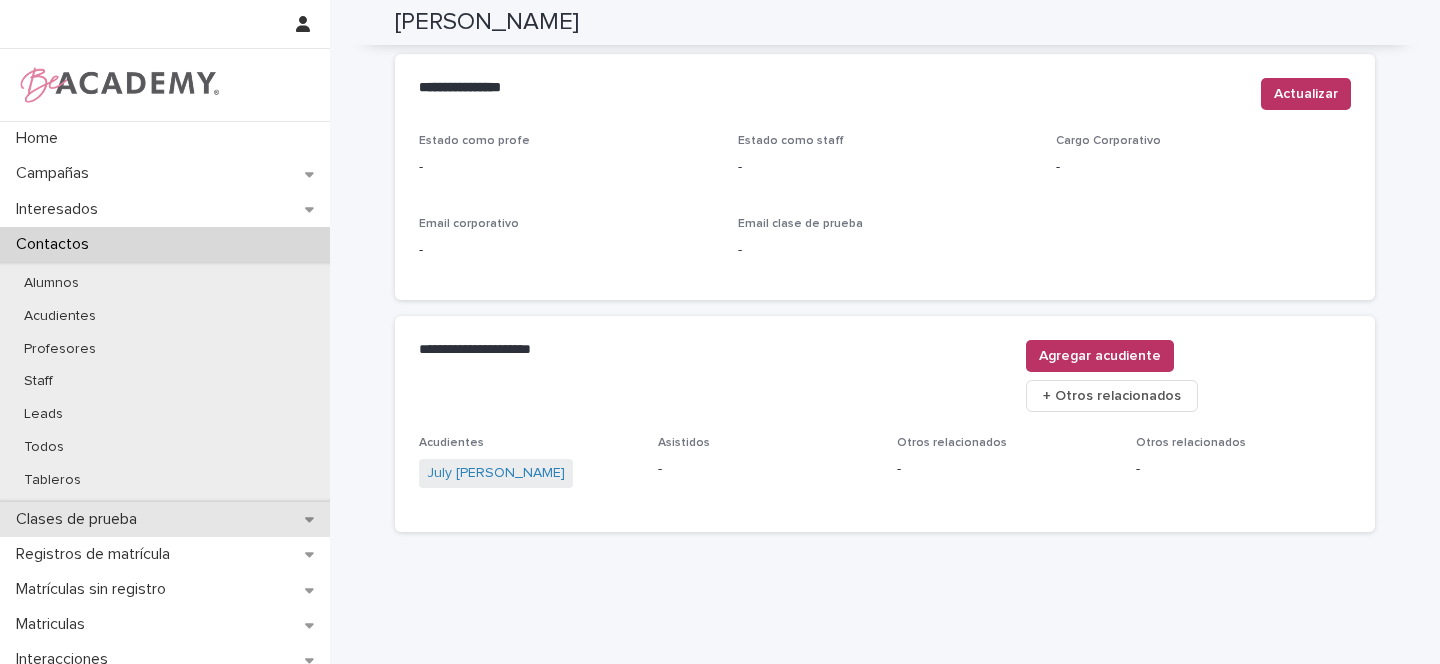 click on "Clases de prueba" at bounding box center [165, 519] 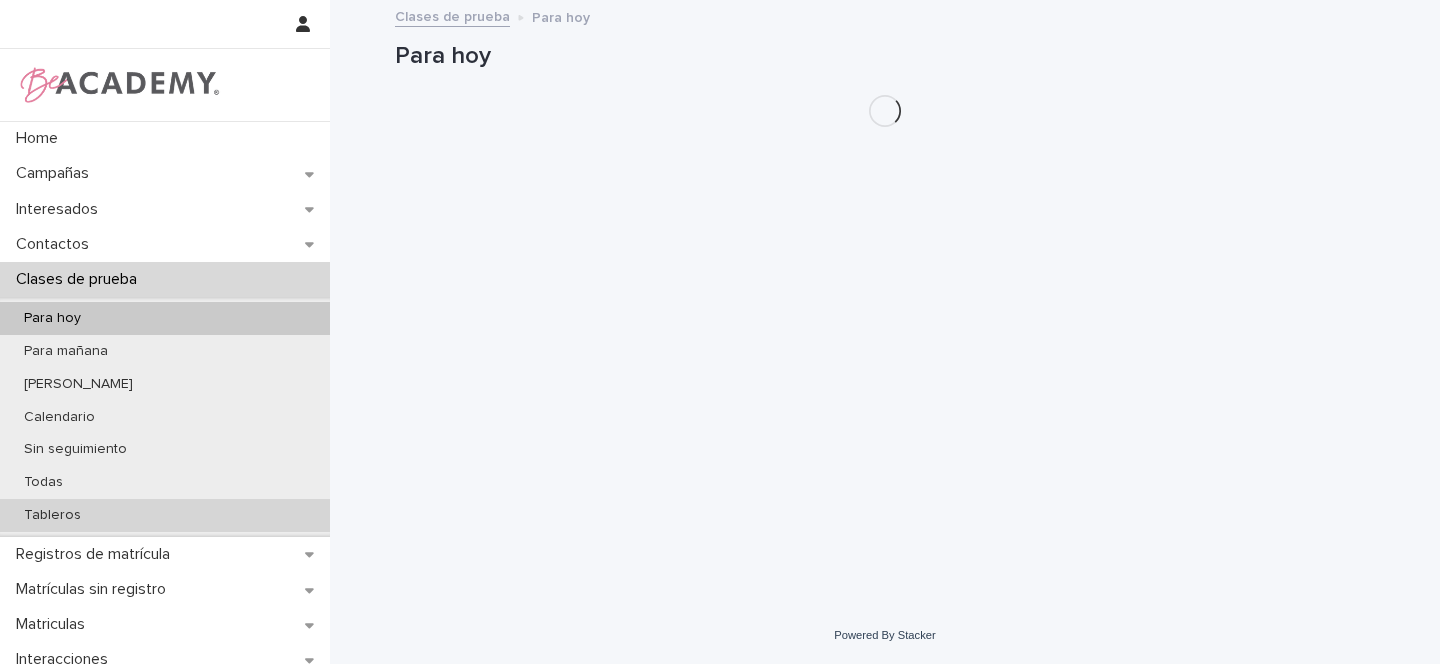 scroll, scrollTop: 0, scrollLeft: 0, axis: both 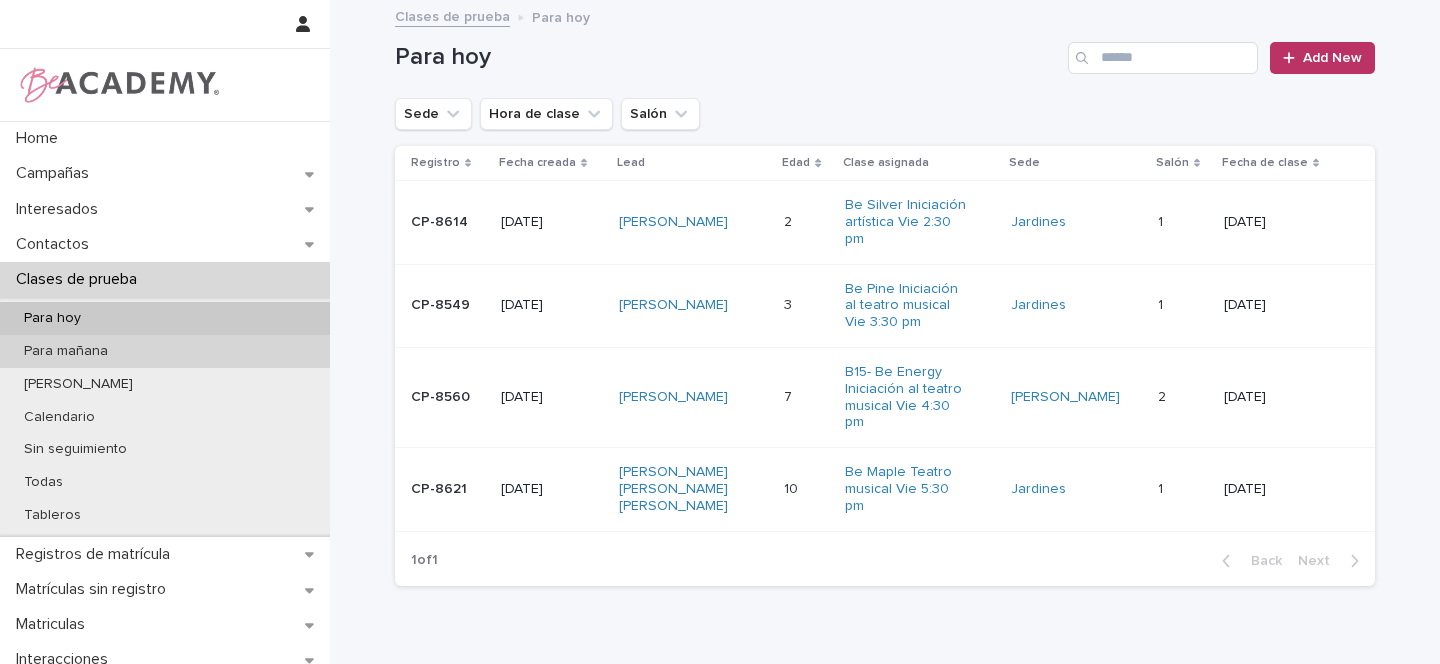 click on "Para mañana" at bounding box center [66, 351] 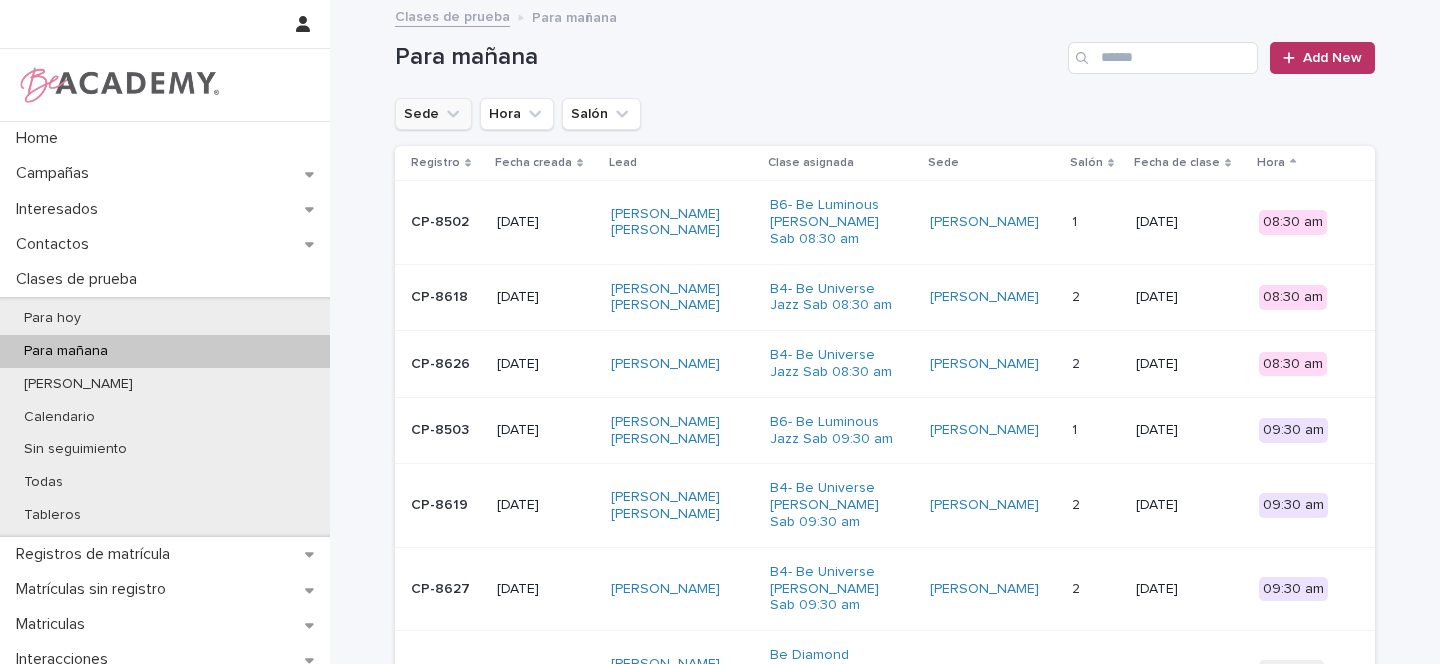 click 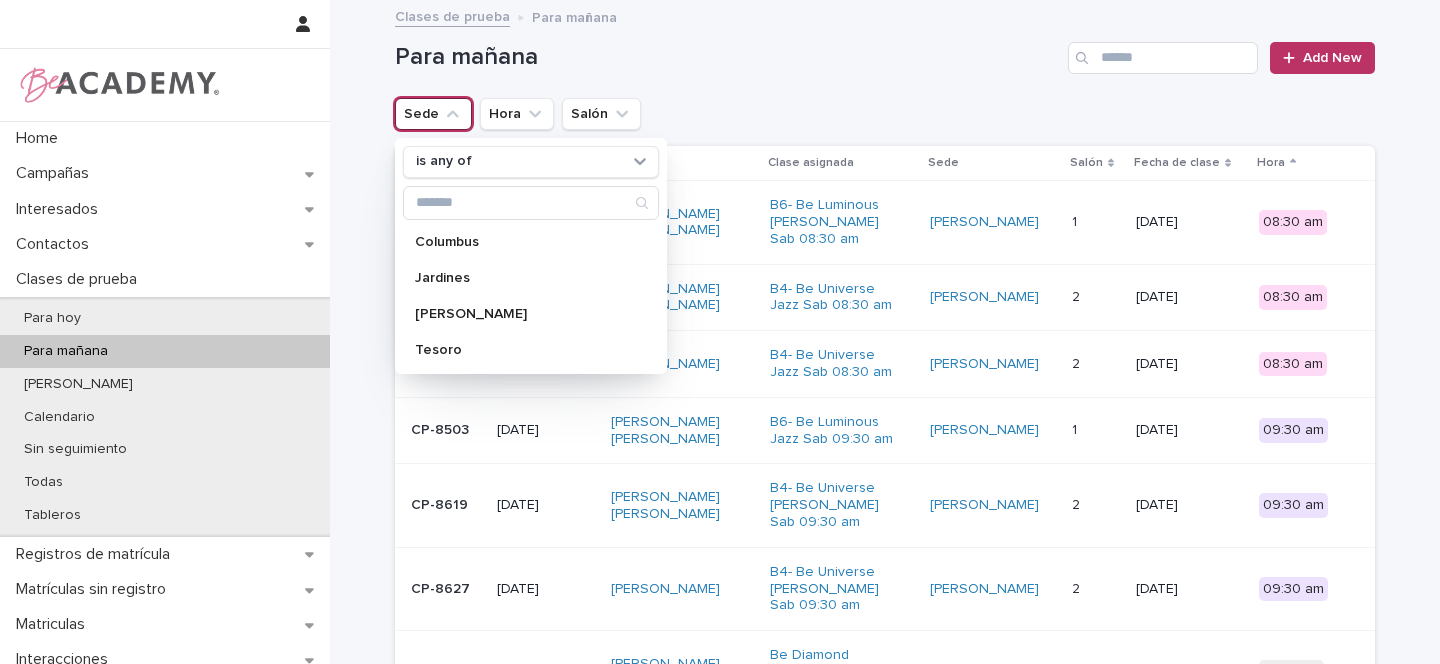 click on "Sede is any of Columbus Jardines Rosales Tesoro Hora Salón" at bounding box center (885, 114) 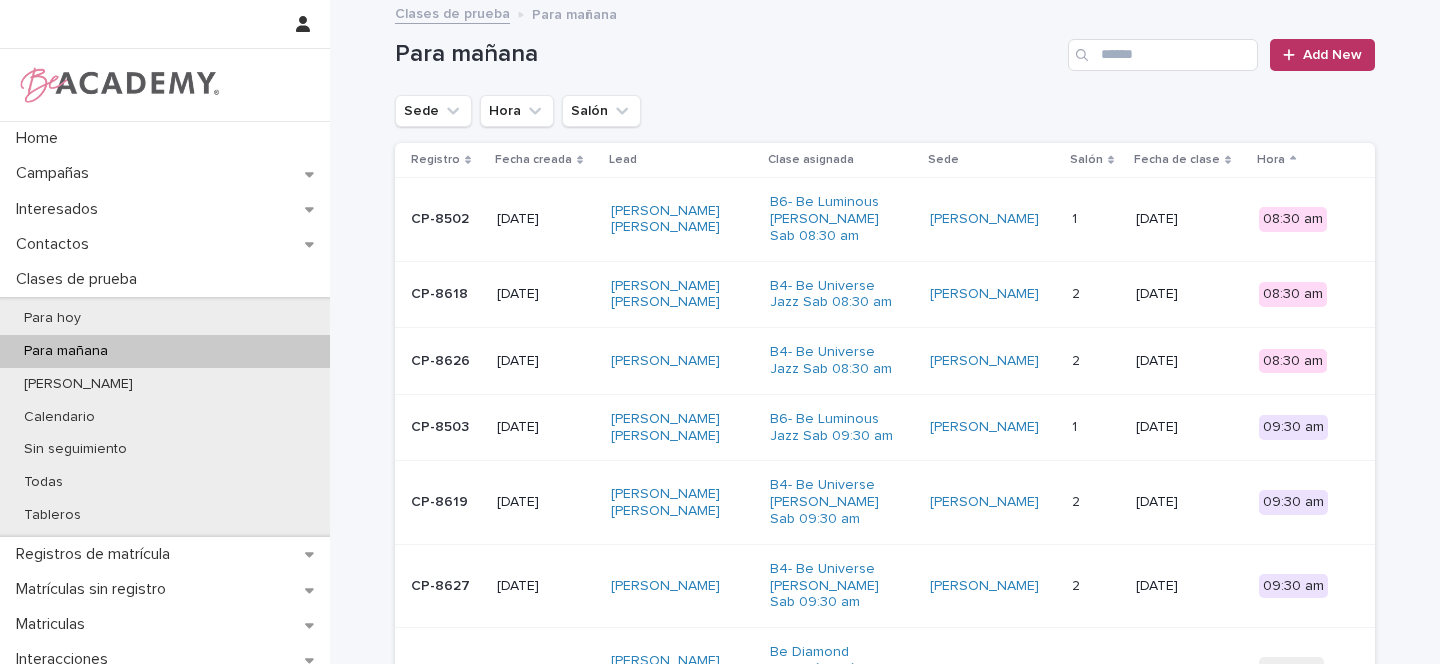 scroll, scrollTop: 0, scrollLeft: 0, axis: both 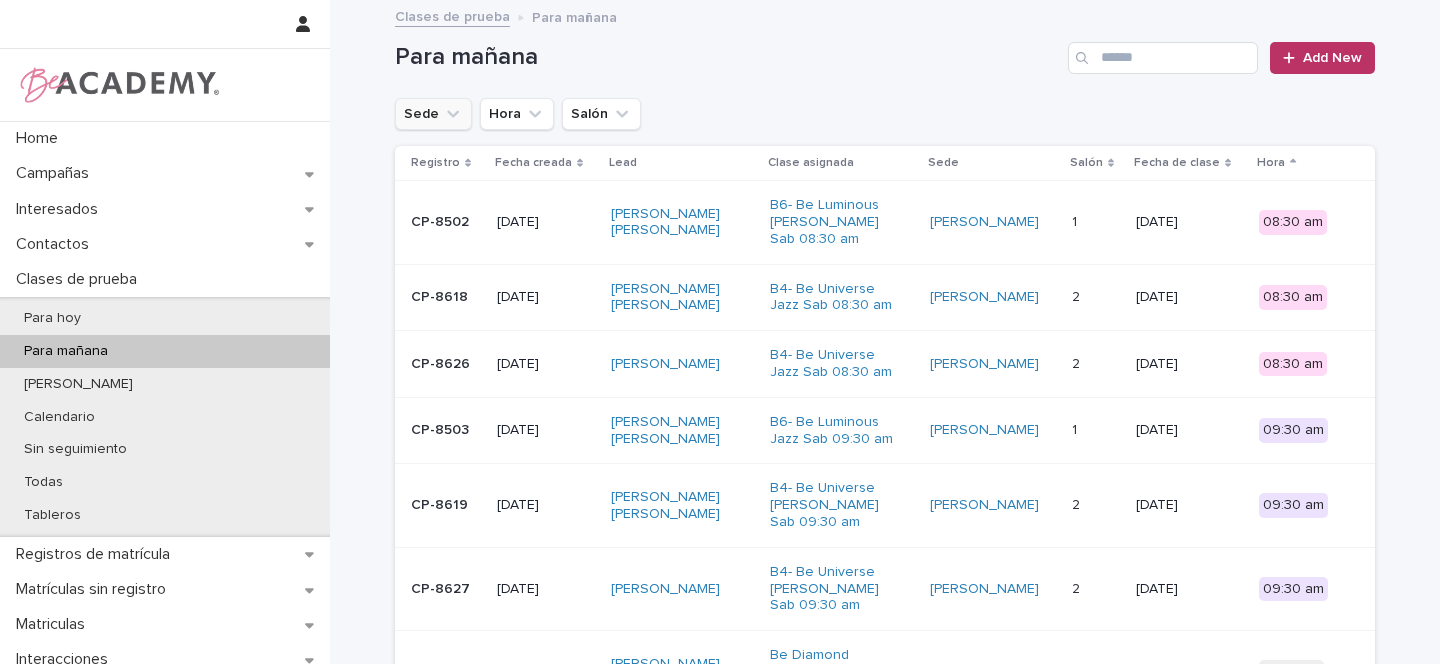 click 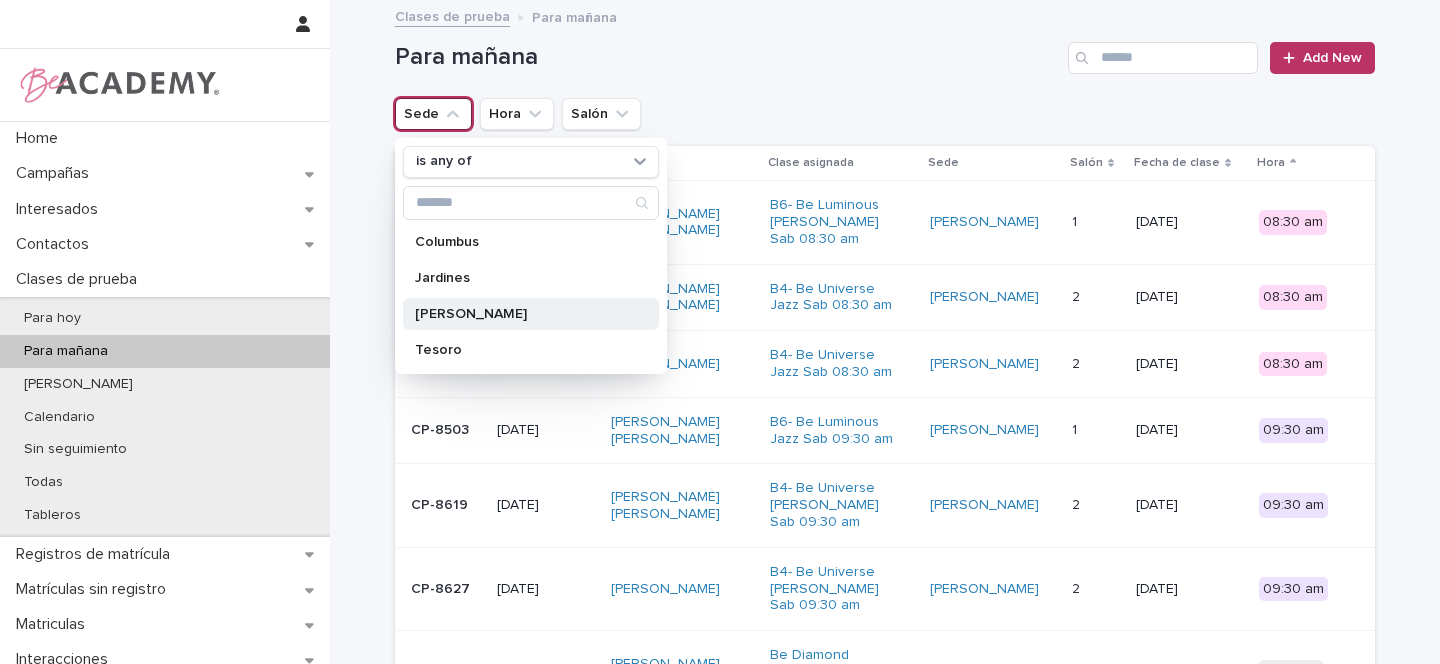 click on "Rosales" at bounding box center [521, 314] 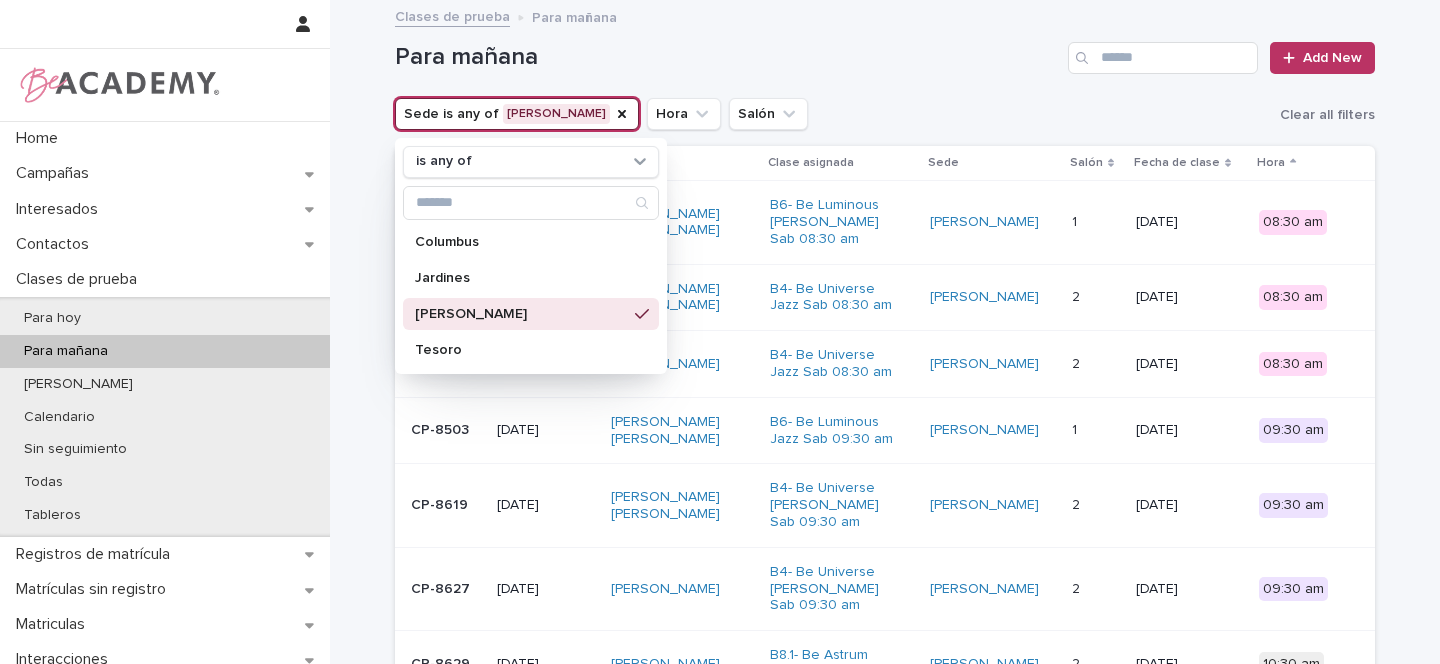 click on "Para mañana" at bounding box center (727, 57) 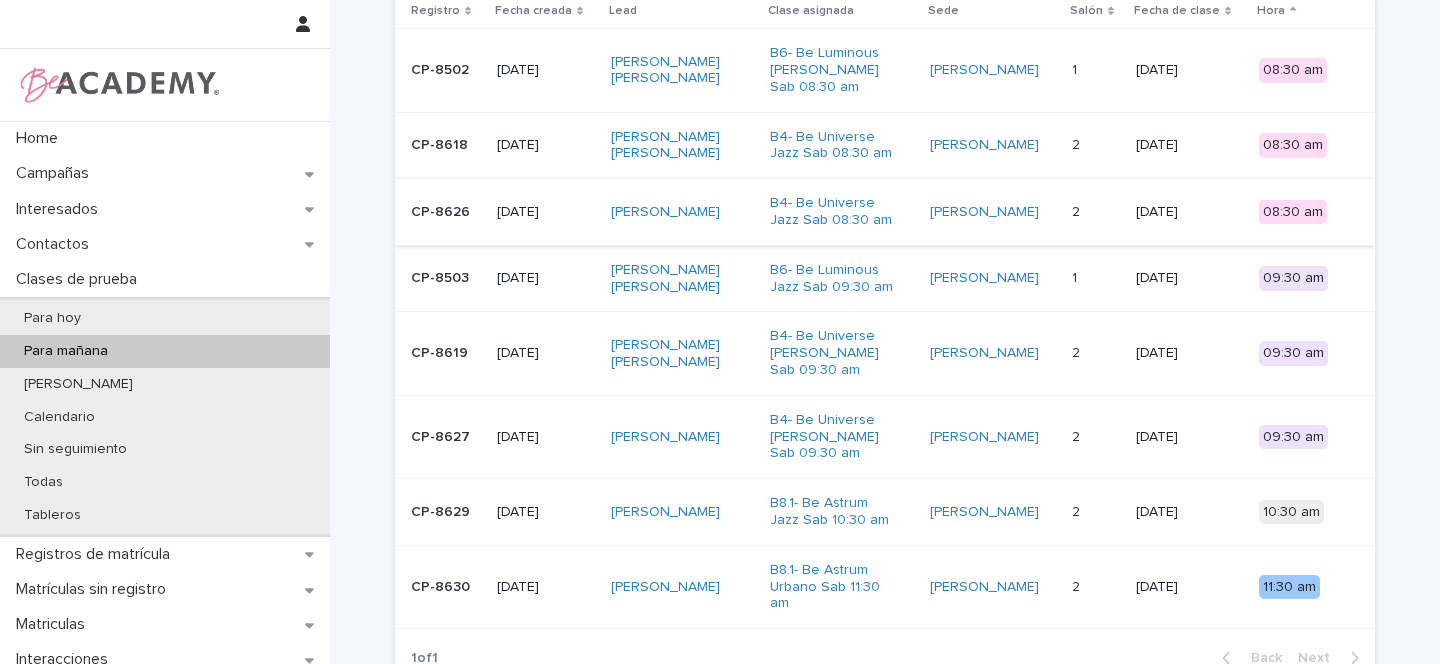 scroll, scrollTop: 162, scrollLeft: 0, axis: vertical 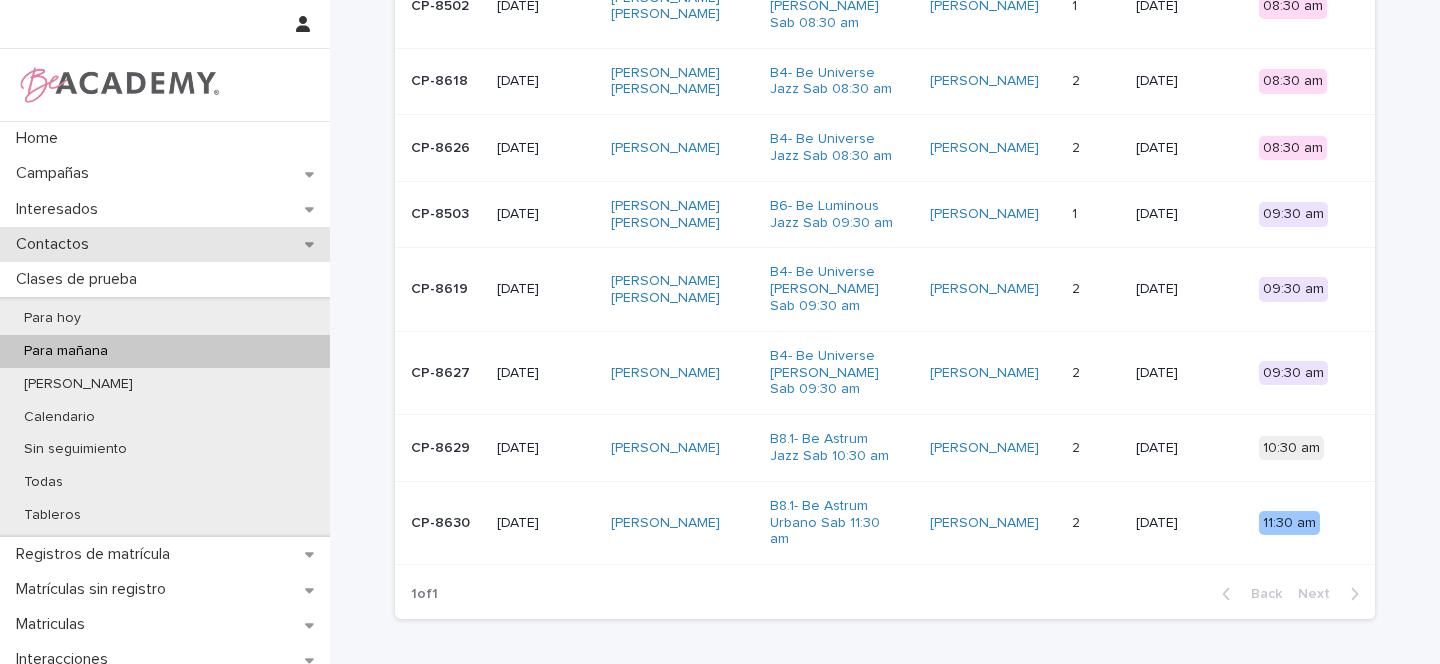 click 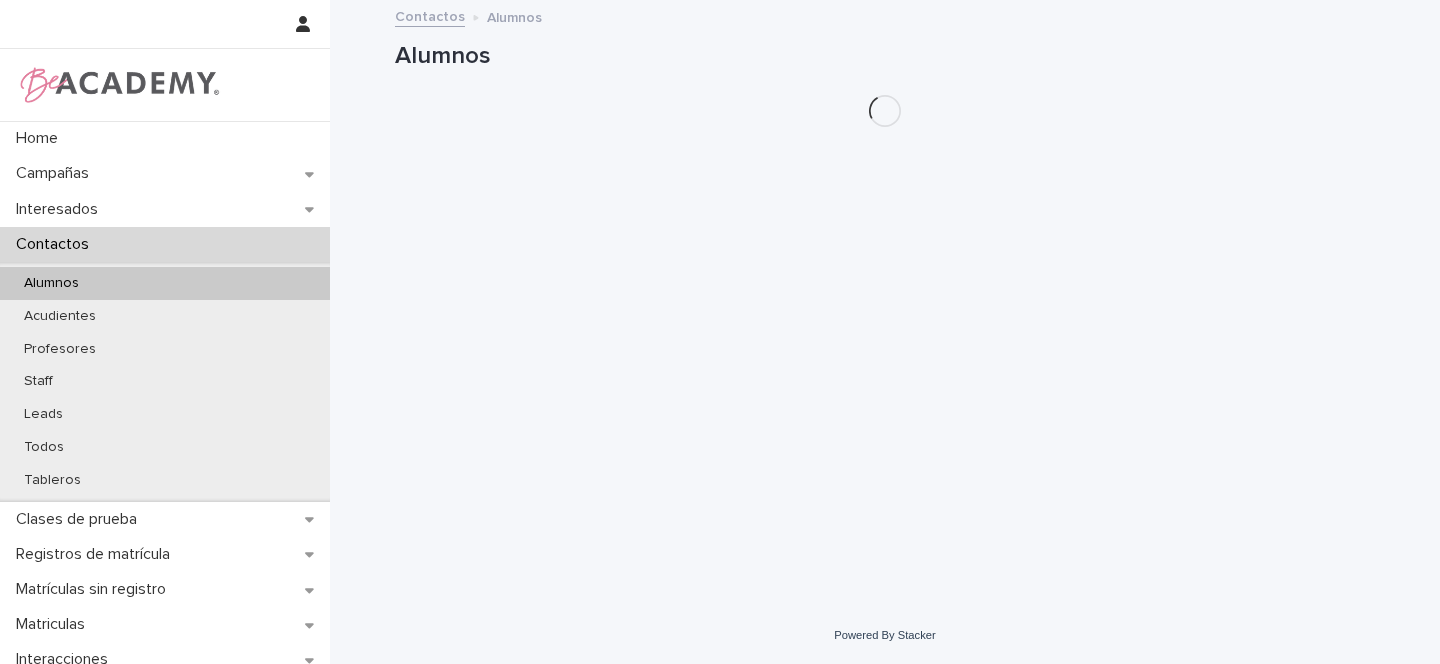 scroll, scrollTop: 0, scrollLeft: 0, axis: both 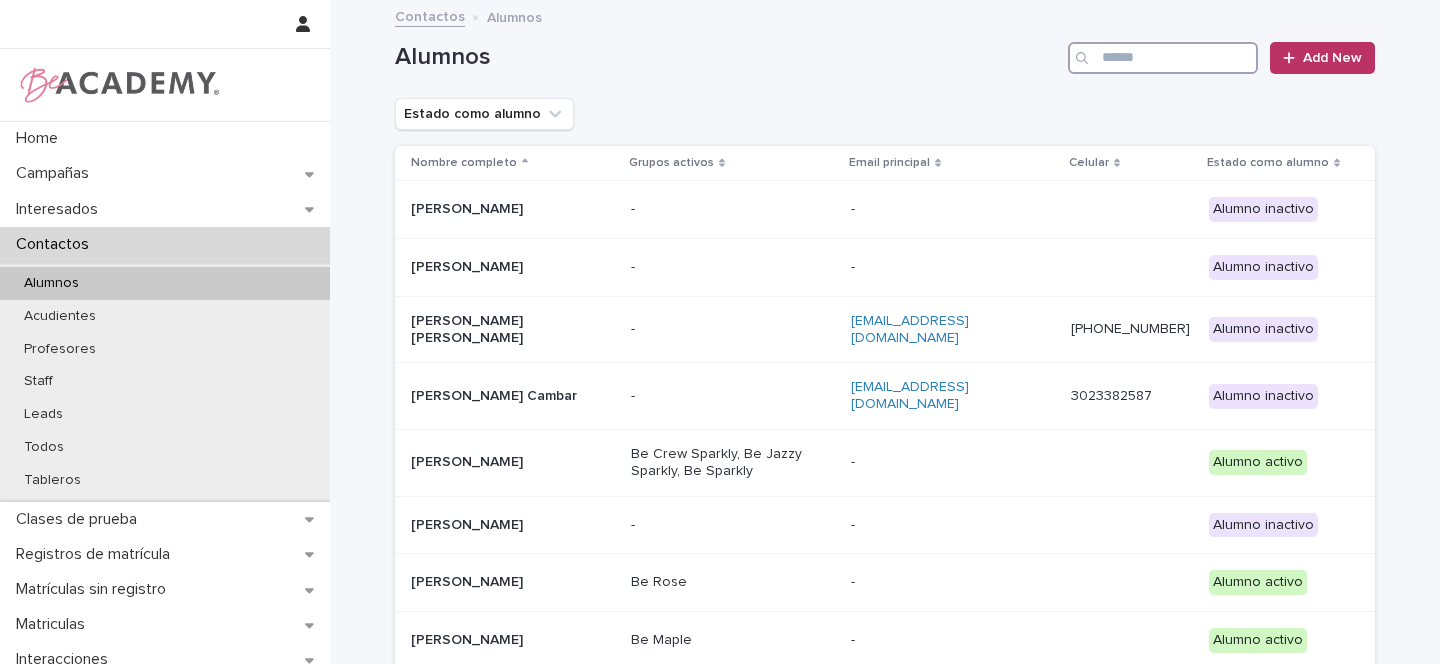 click at bounding box center [1163, 58] 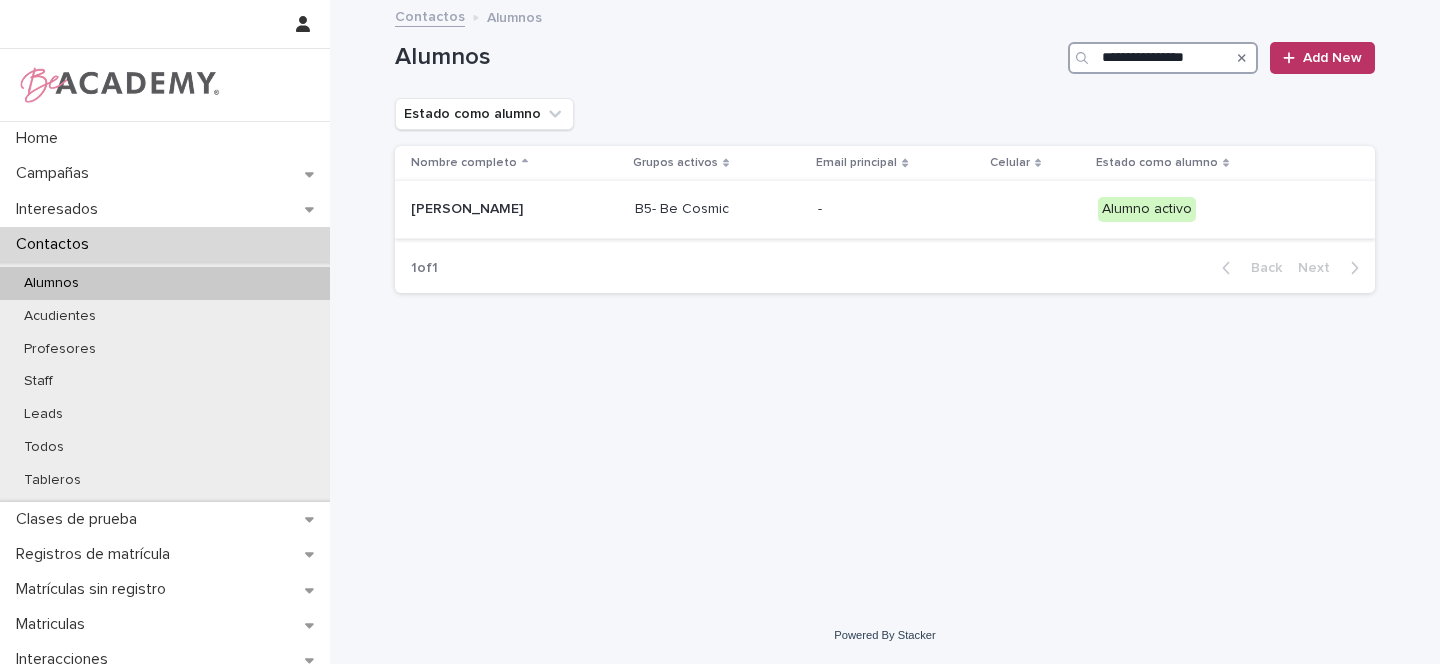 type on "**********" 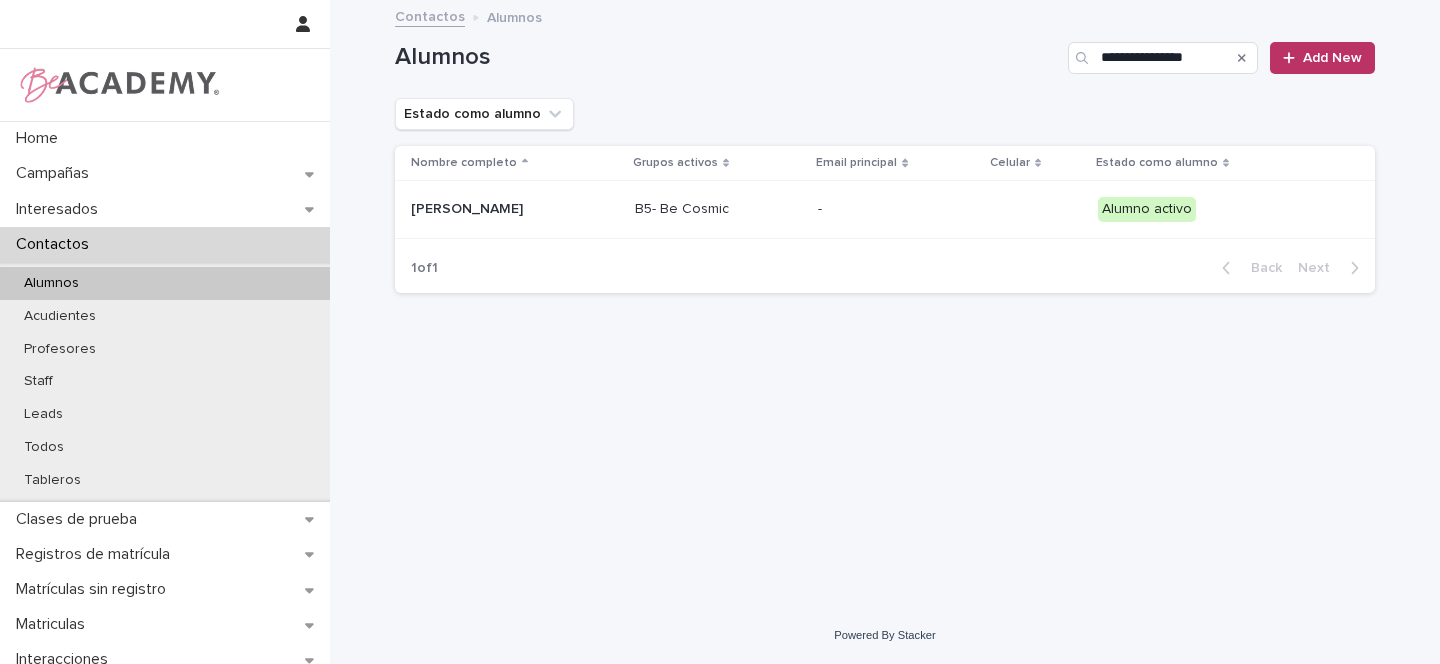 click on "Simona Jaramillo Canizalez" at bounding box center [515, 209] 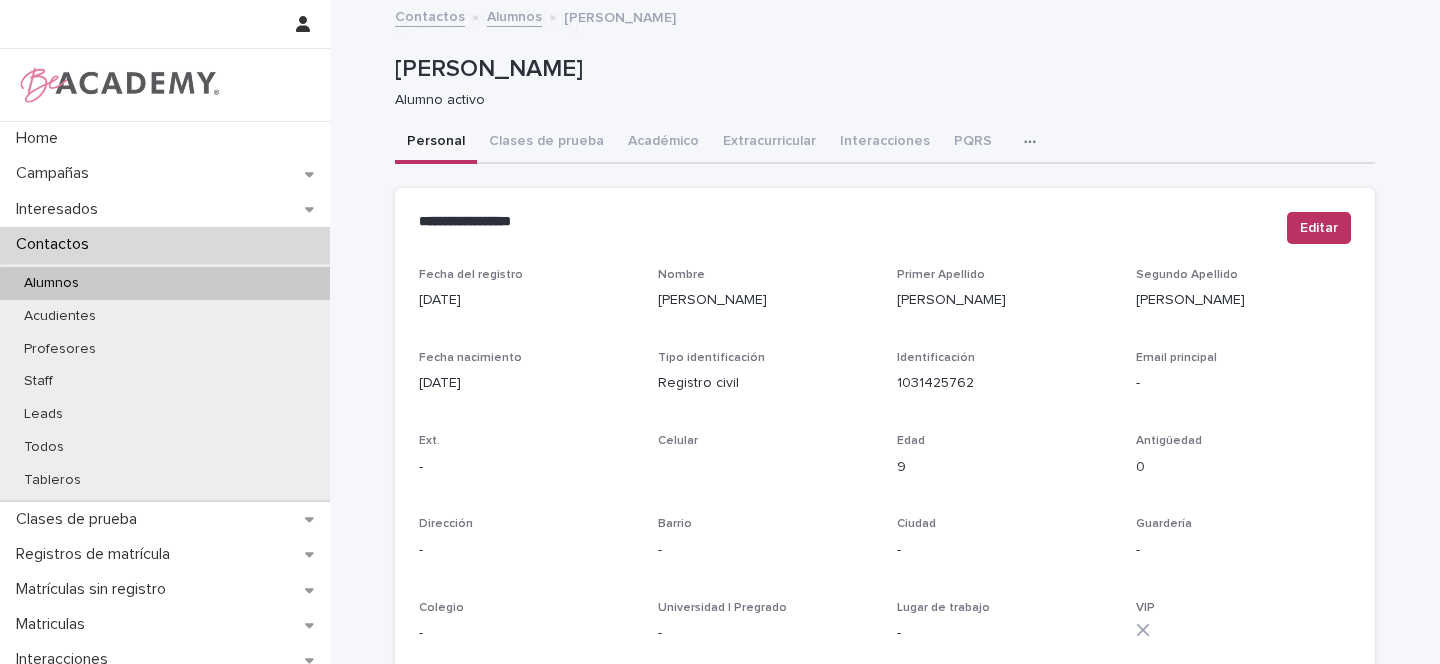 scroll, scrollTop: 824, scrollLeft: 0, axis: vertical 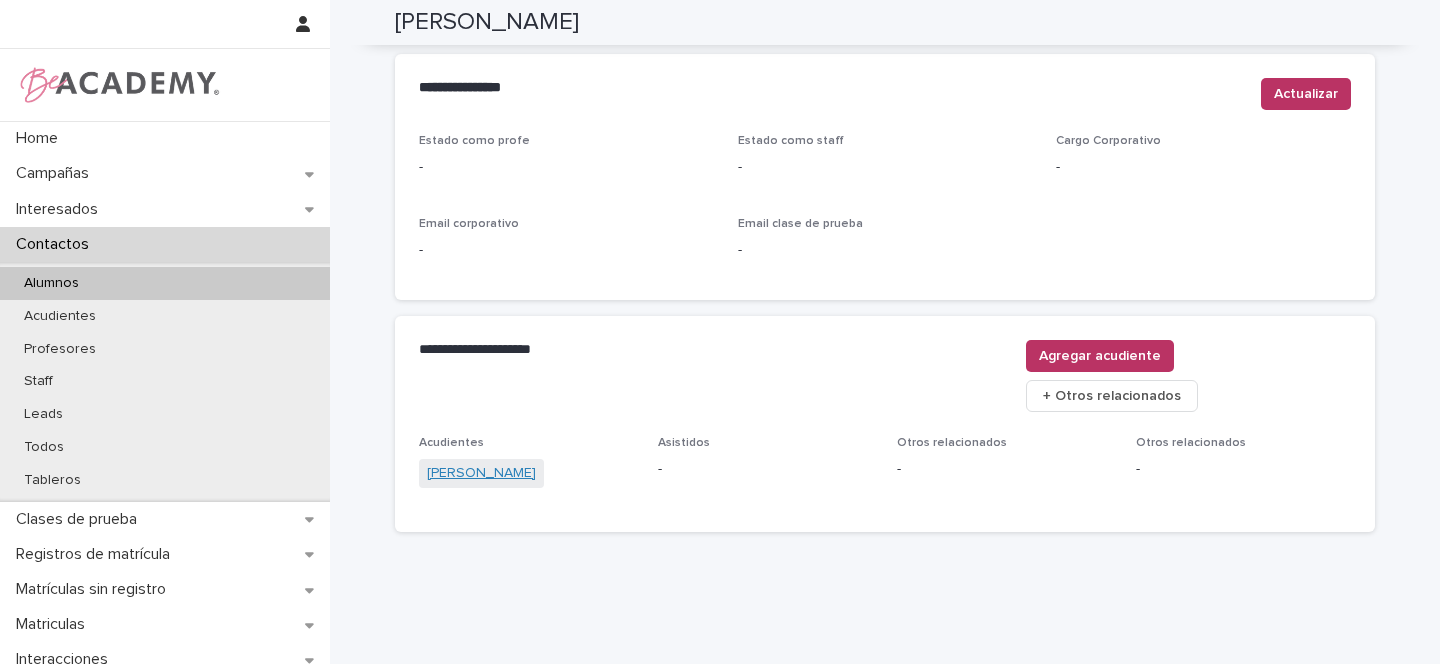 click on "Alexandra Canizalez Cuellar" at bounding box center (481, 473) 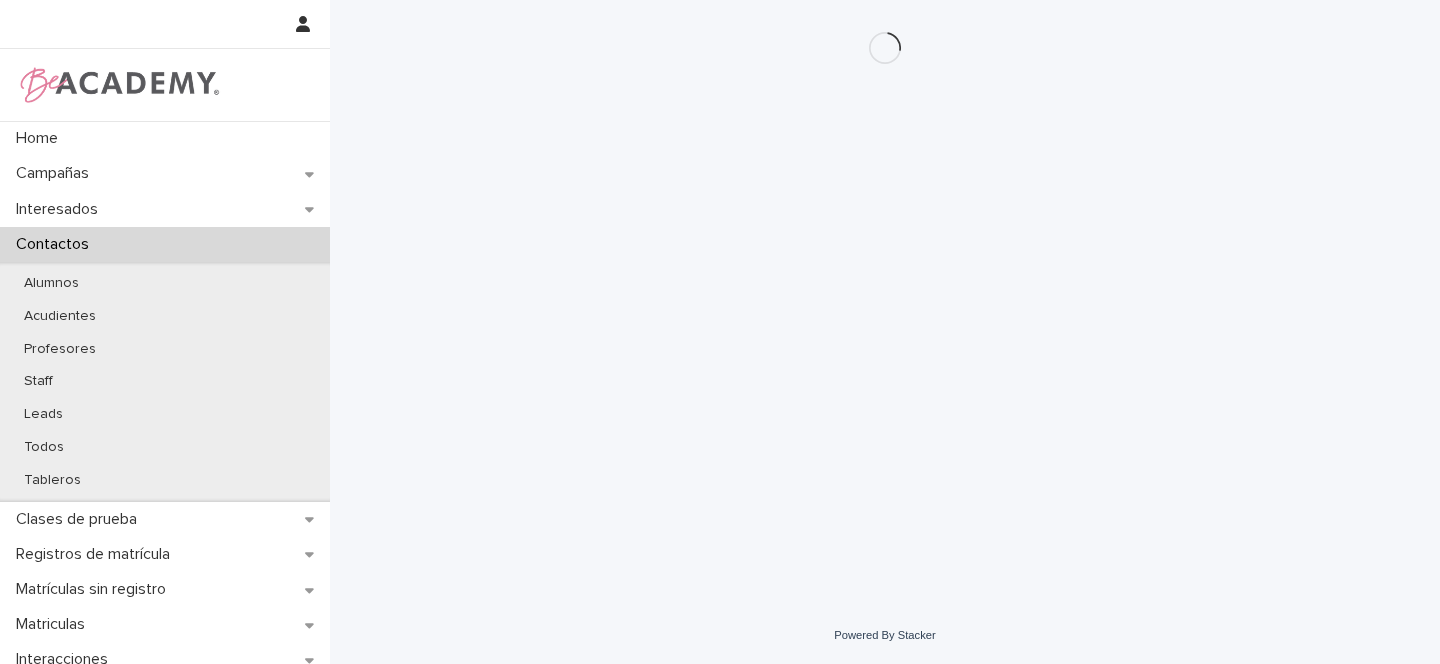 scroll, scrollTop: 0, scrollLeft: 0, axis: both 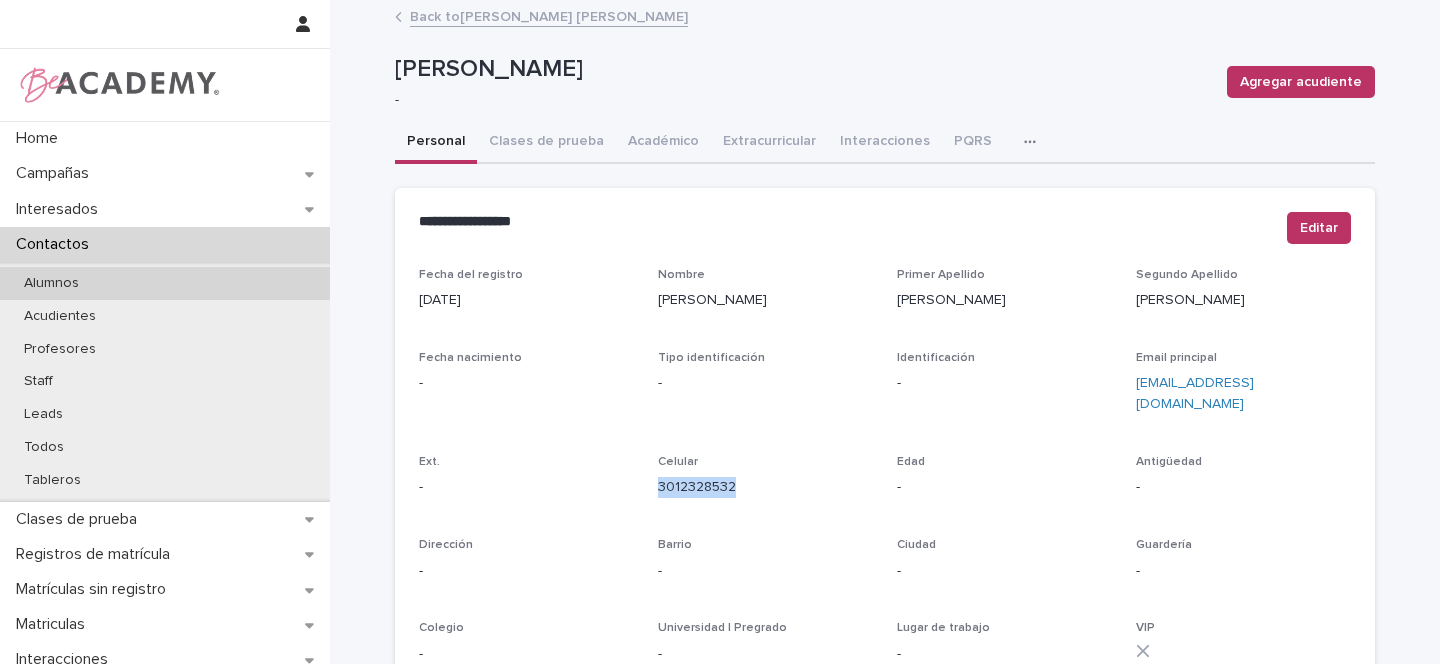 click on "Alumnos" at bounding box center (165, 283) 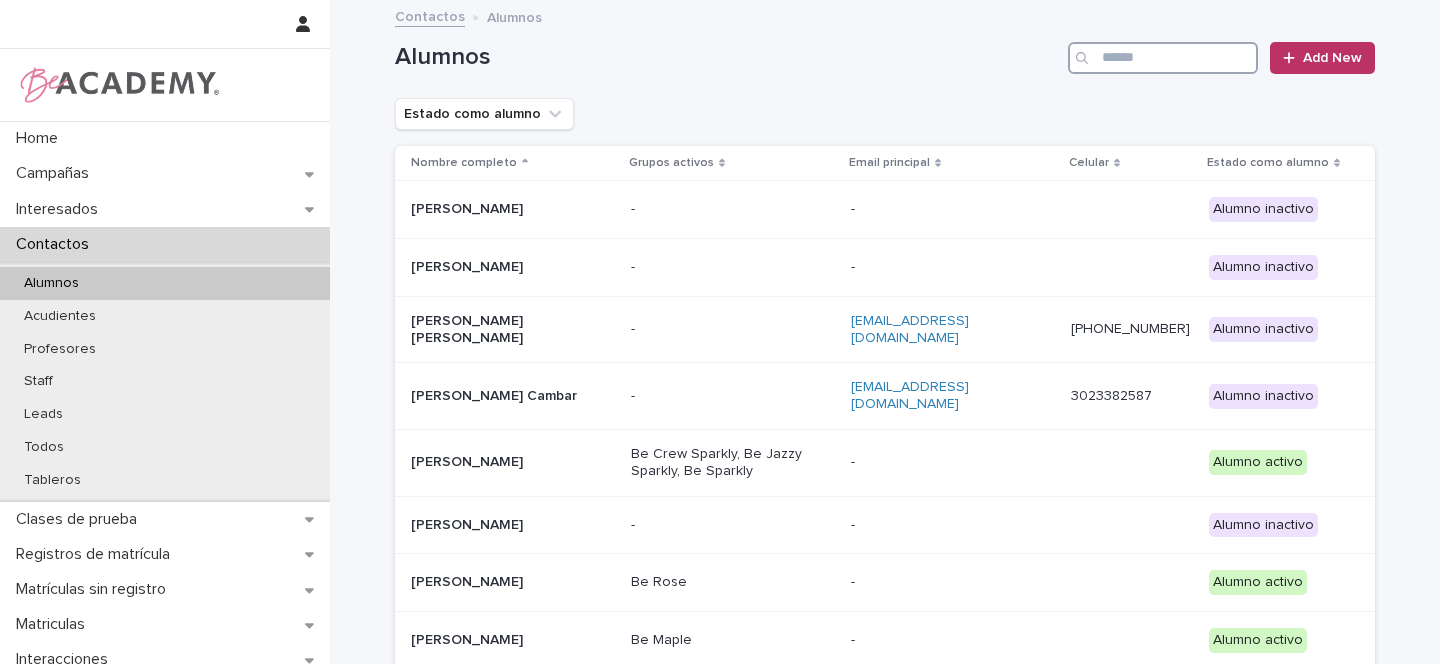 click at bounding box center [1163, 58] 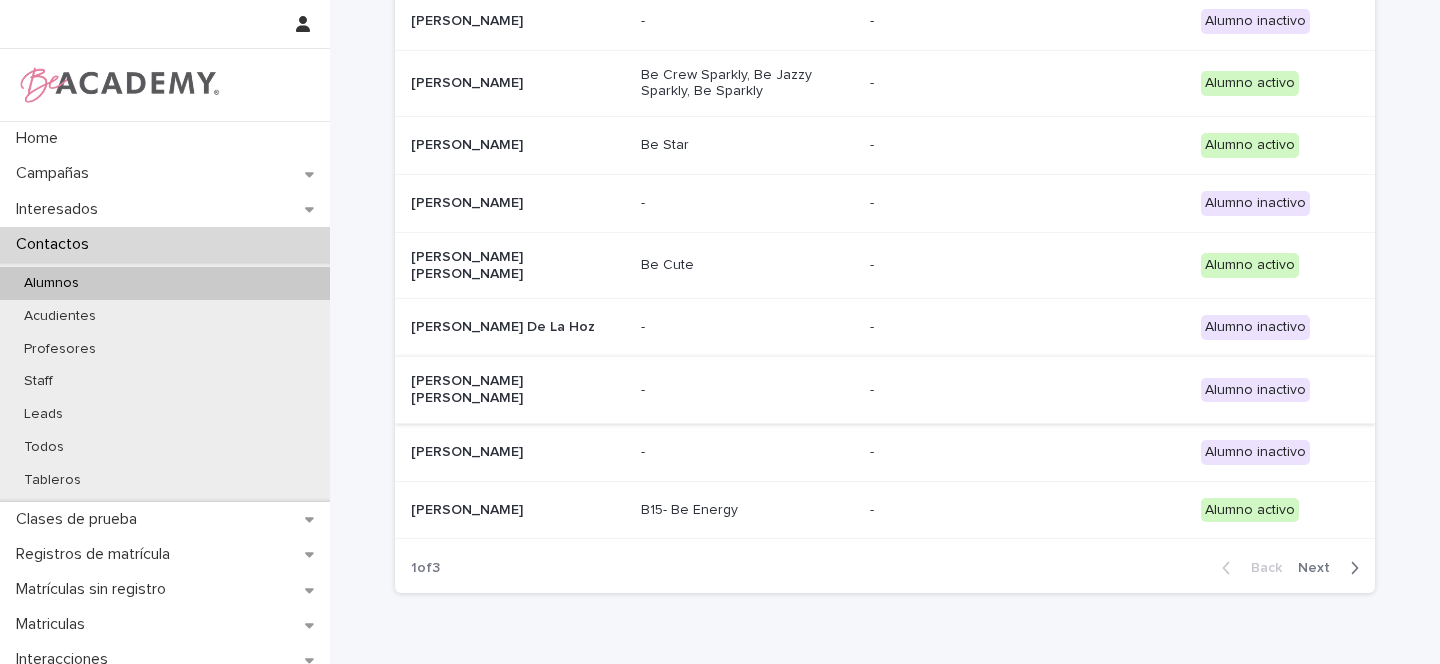 scroll, scrollTop: 256, scrollLeft: 0, axis: vertical 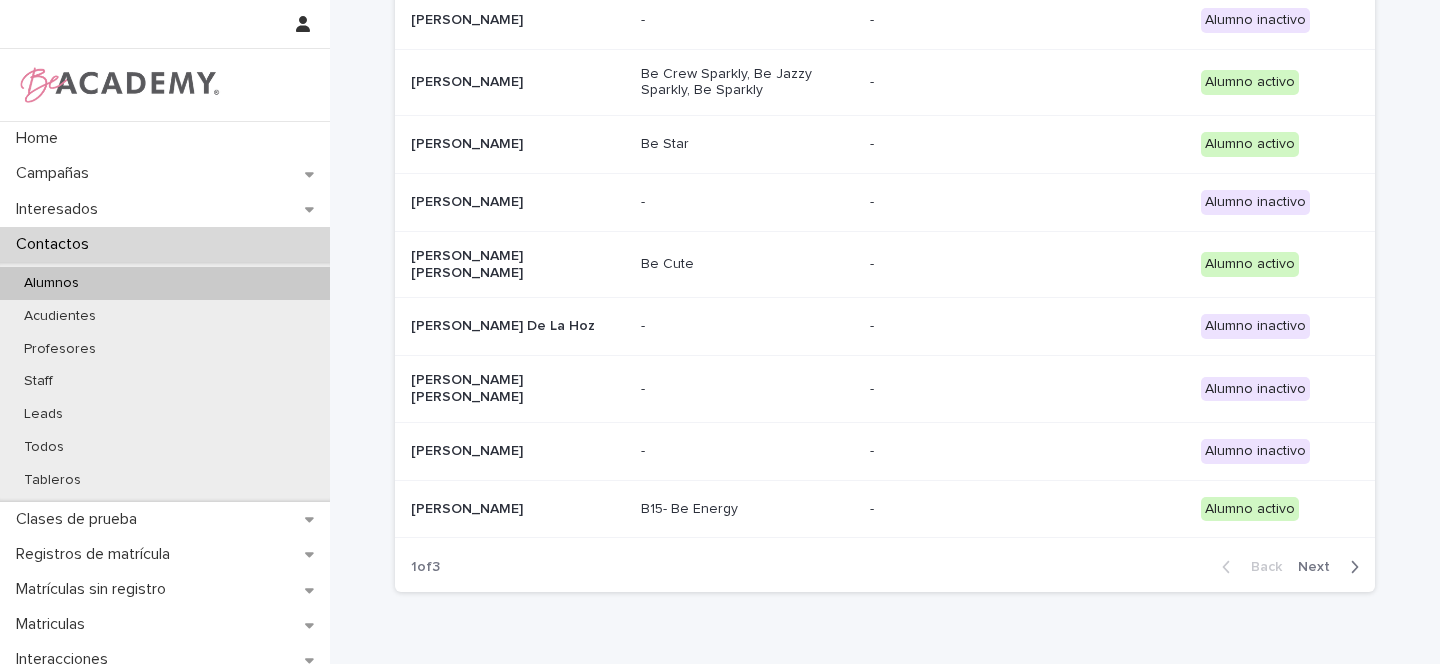 type on "*********" 